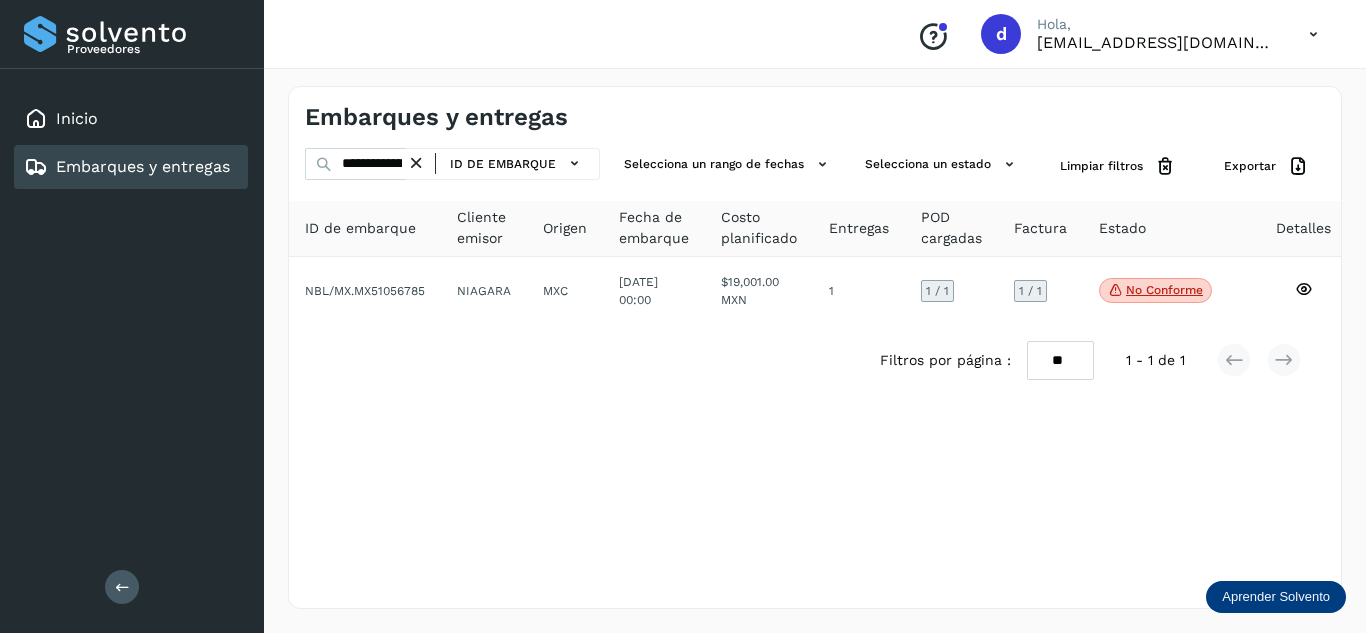 scroll, scrollTop: 0, scrollLeft: 0, axis: both 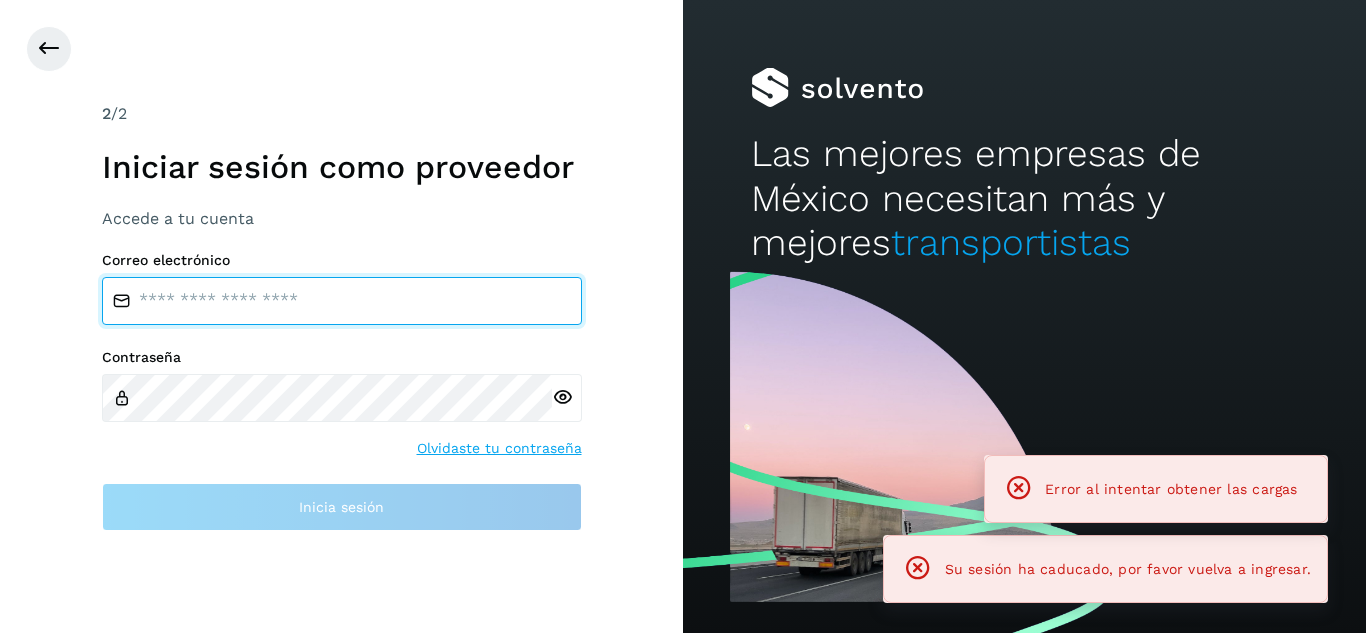 type on "**********" 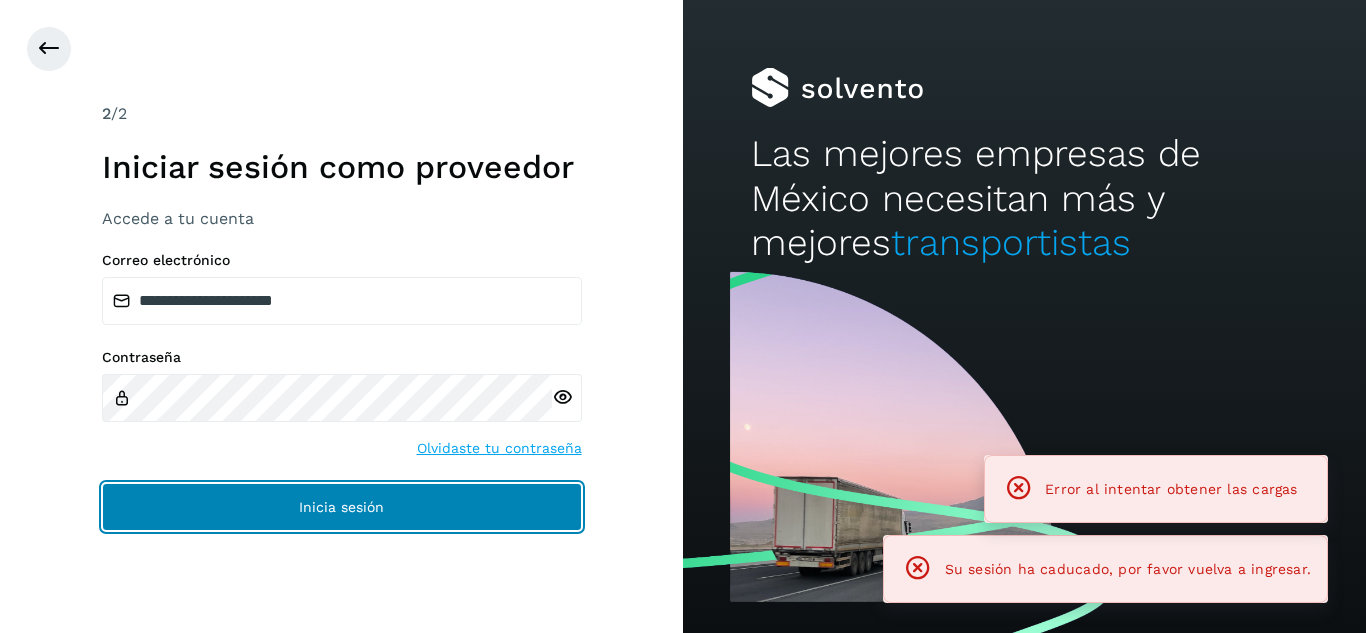 click on "Inicia sesión" 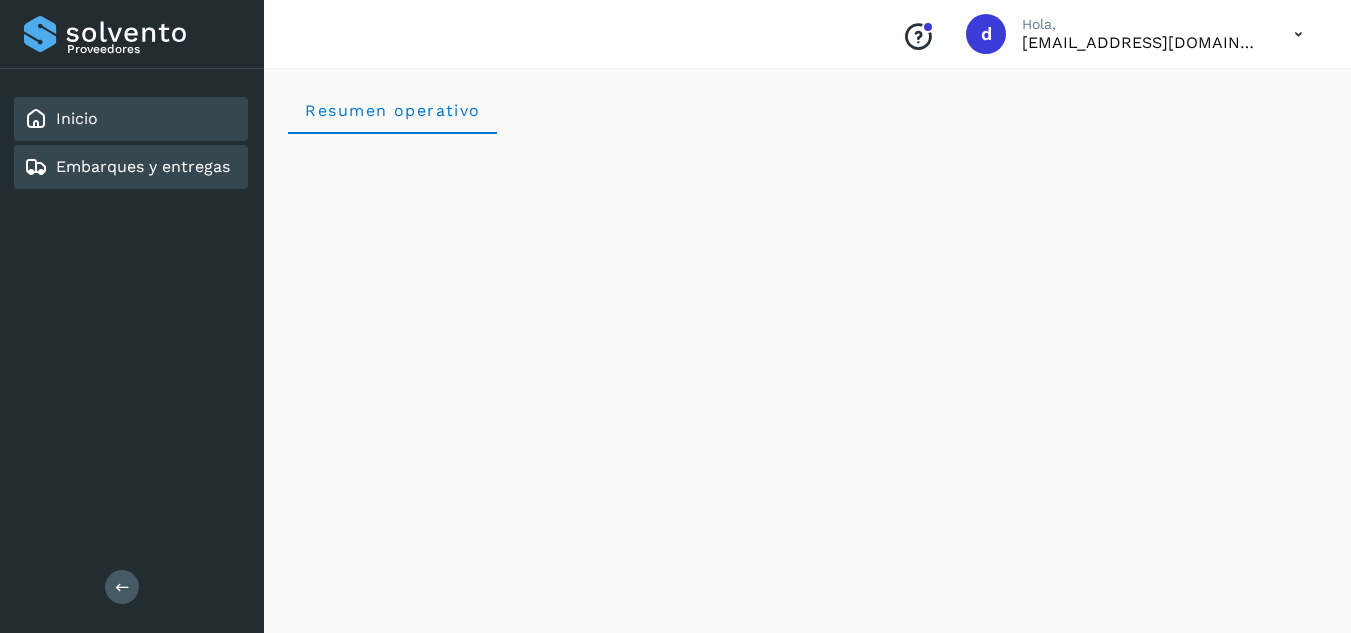 click on "Embarques y entregas" at bounding box center [143, 166] 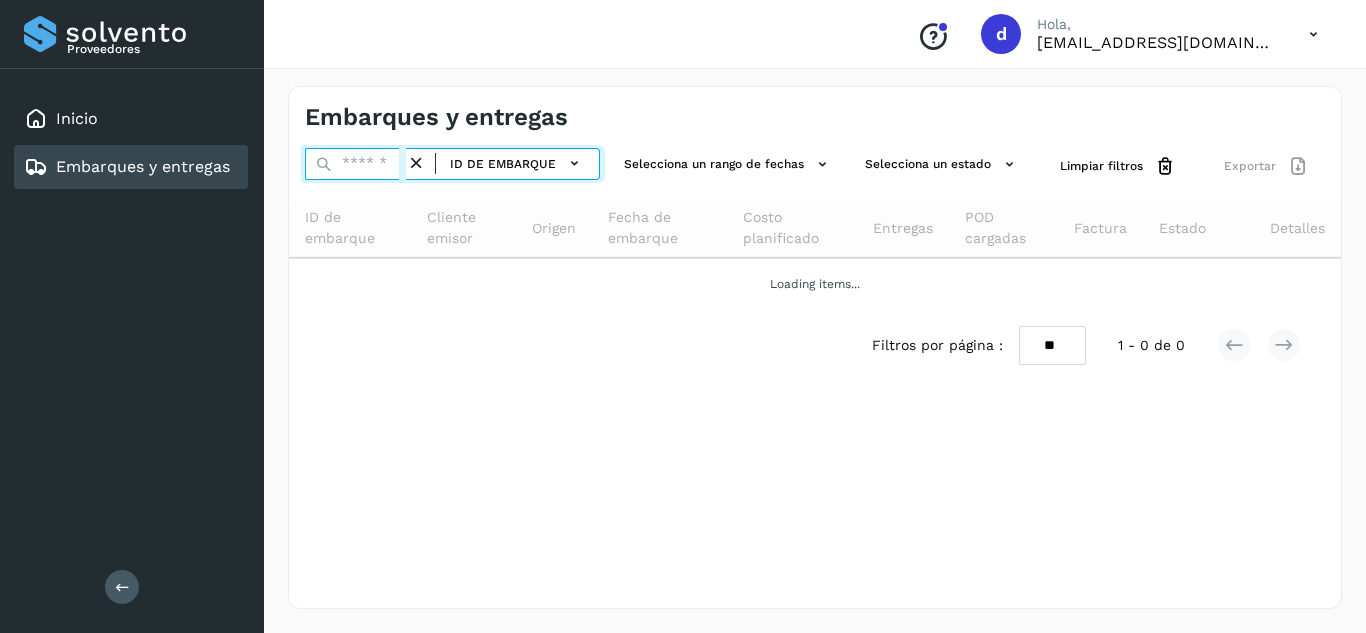 click at bounding box center [355, 164] 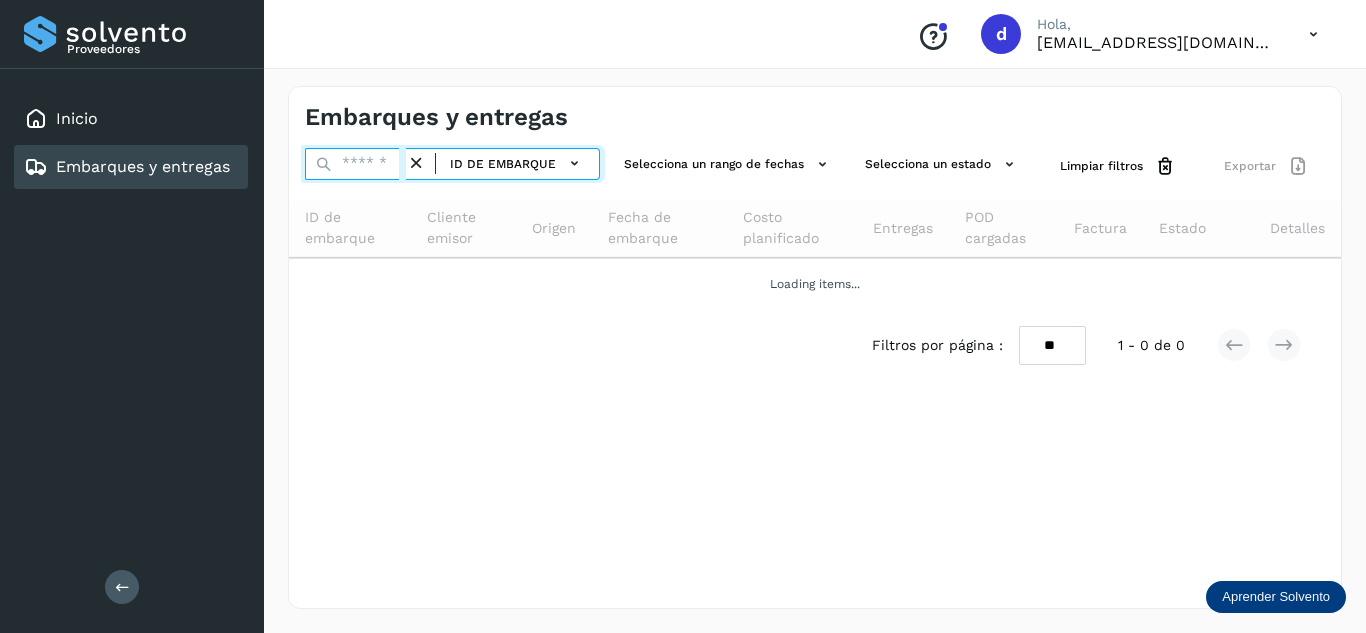 paste on "**********" 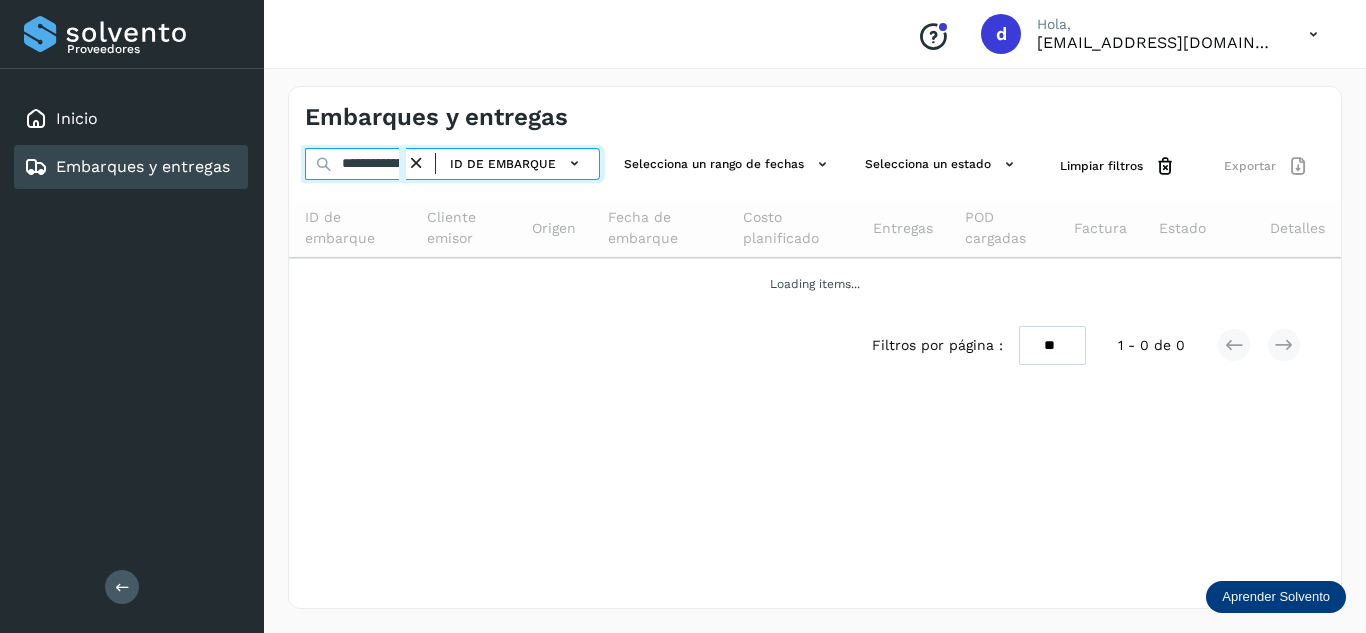 scroll, scrollTop: 0, scrollLeft: 77, axis: horizontal 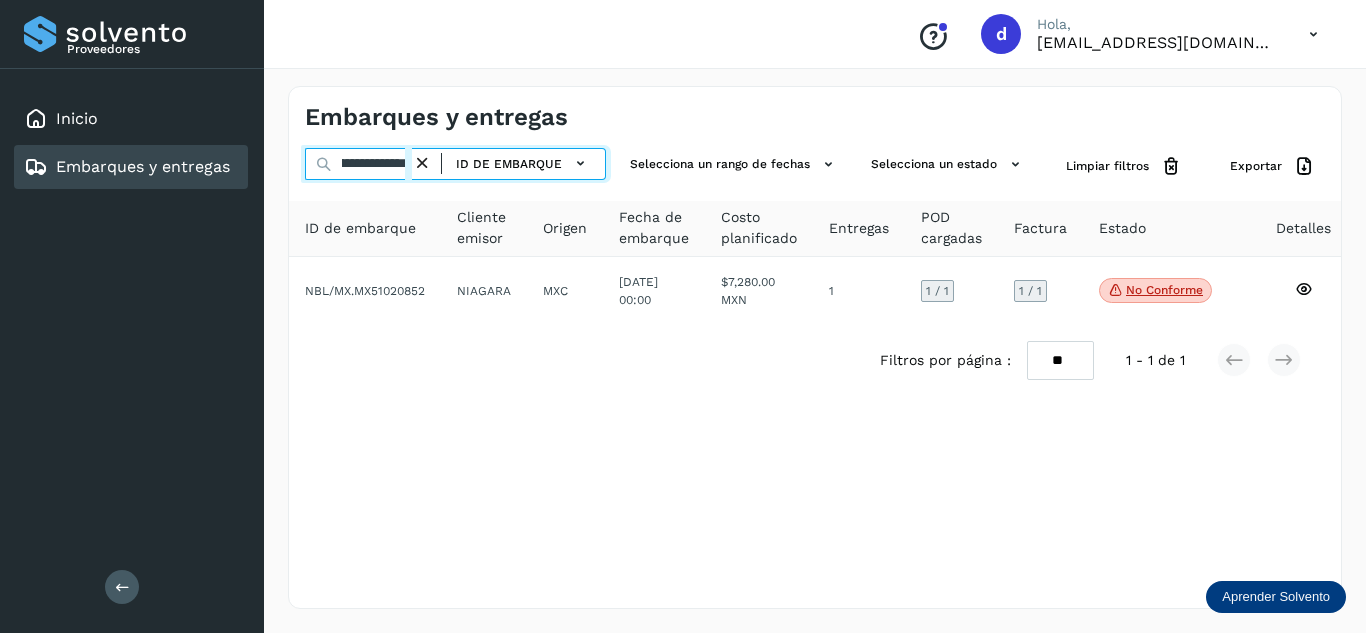type on "**********" 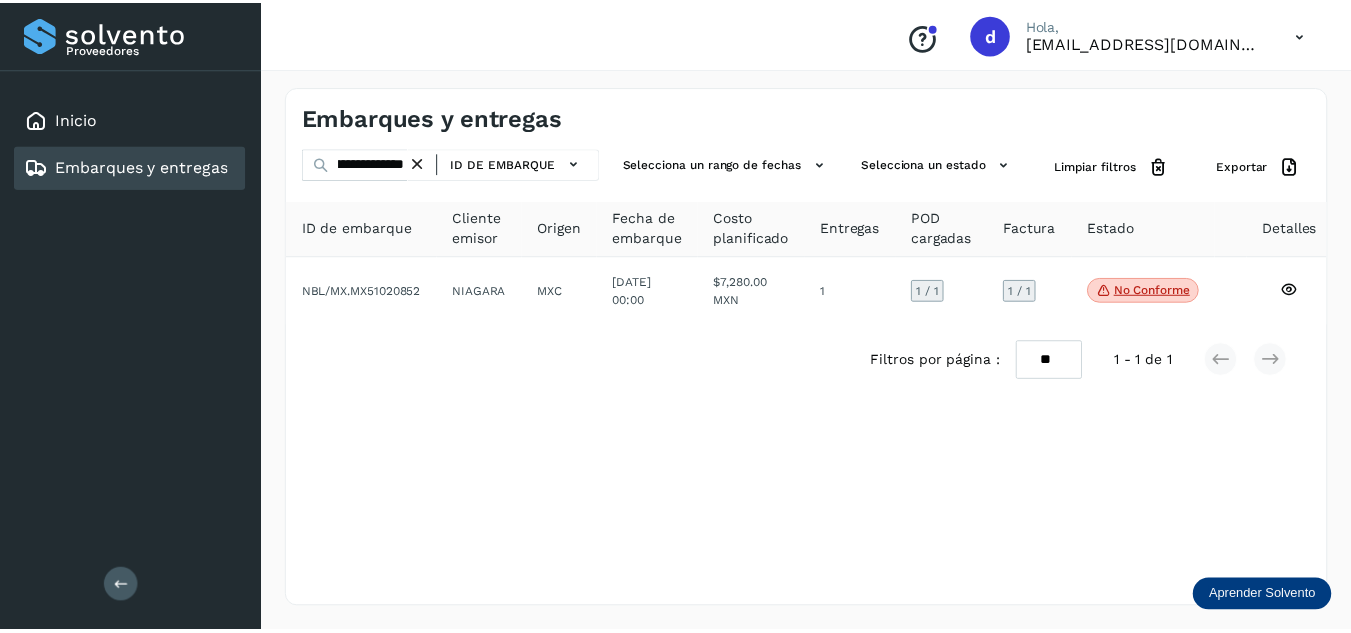 scroll, scrollTop: 0, scrollLeft: 0, axis: both 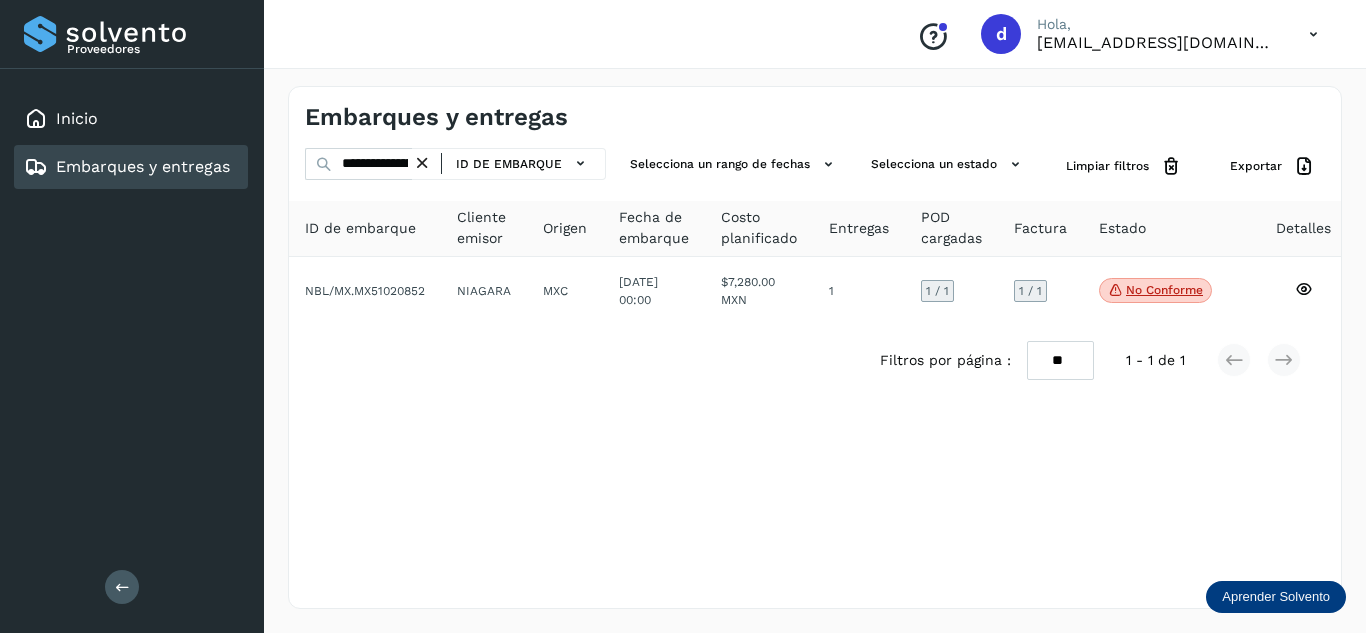 click on "ID de embarque" at bounding box center [509, 164] 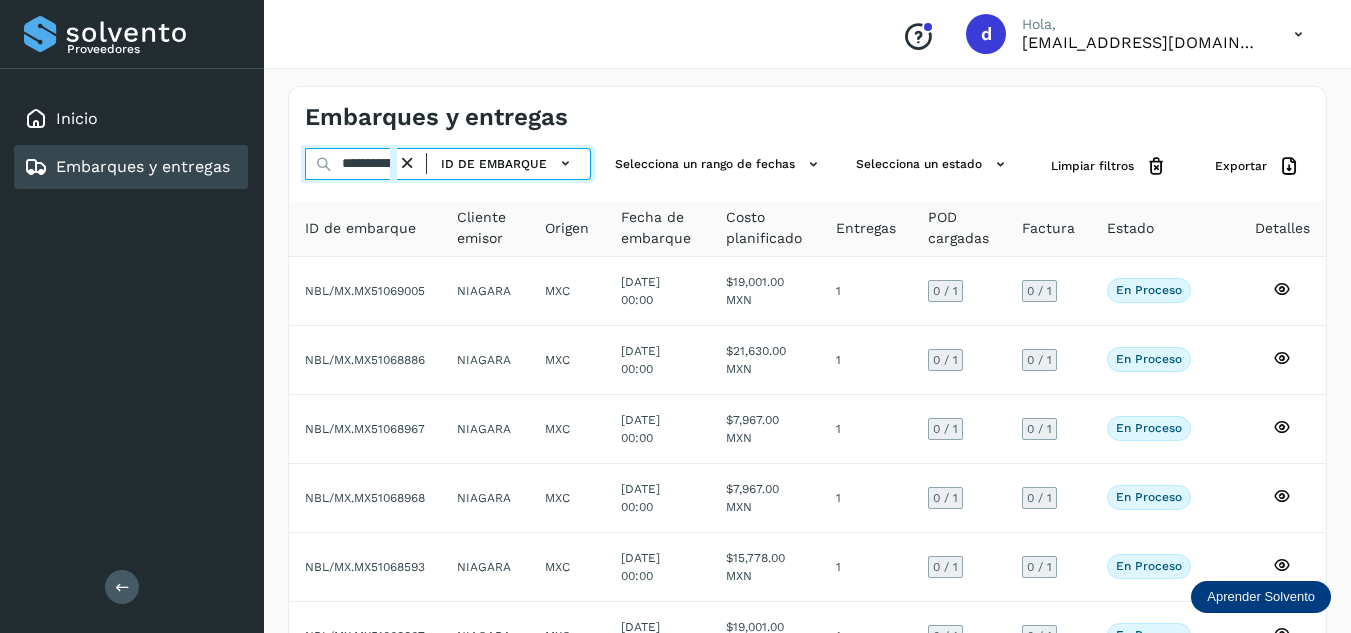 click on "**********" at bounding box center [351, 164] 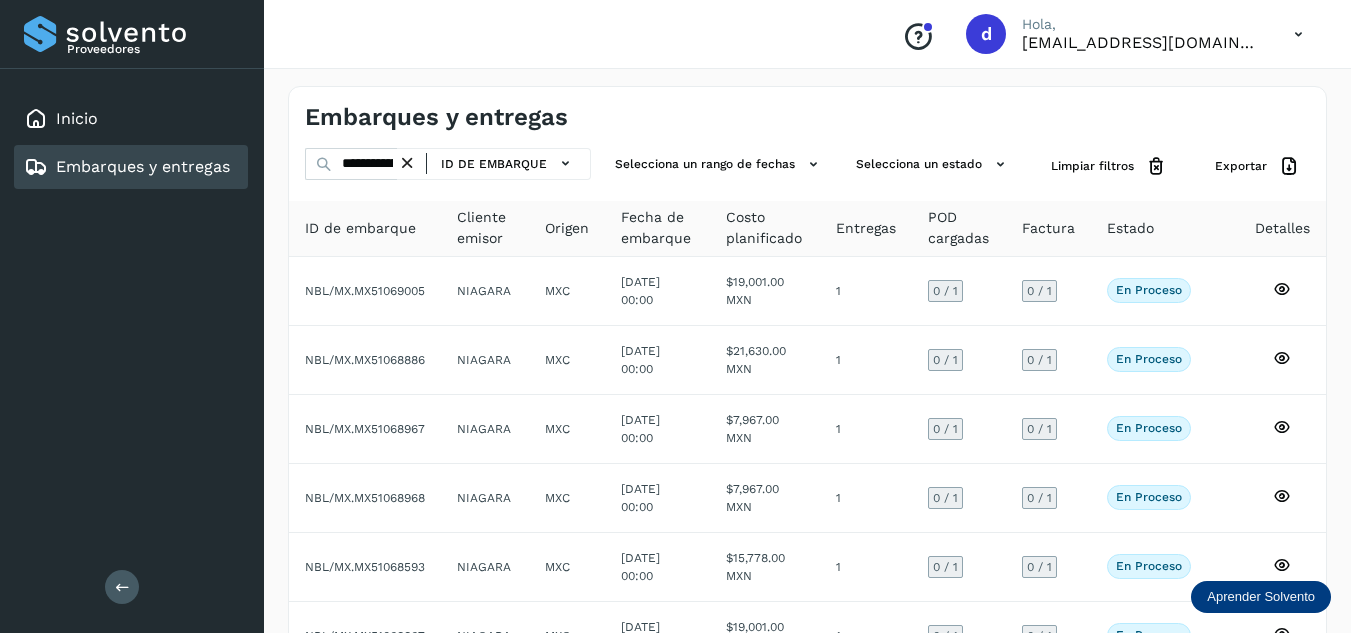 click at bounding box center [407, 163] 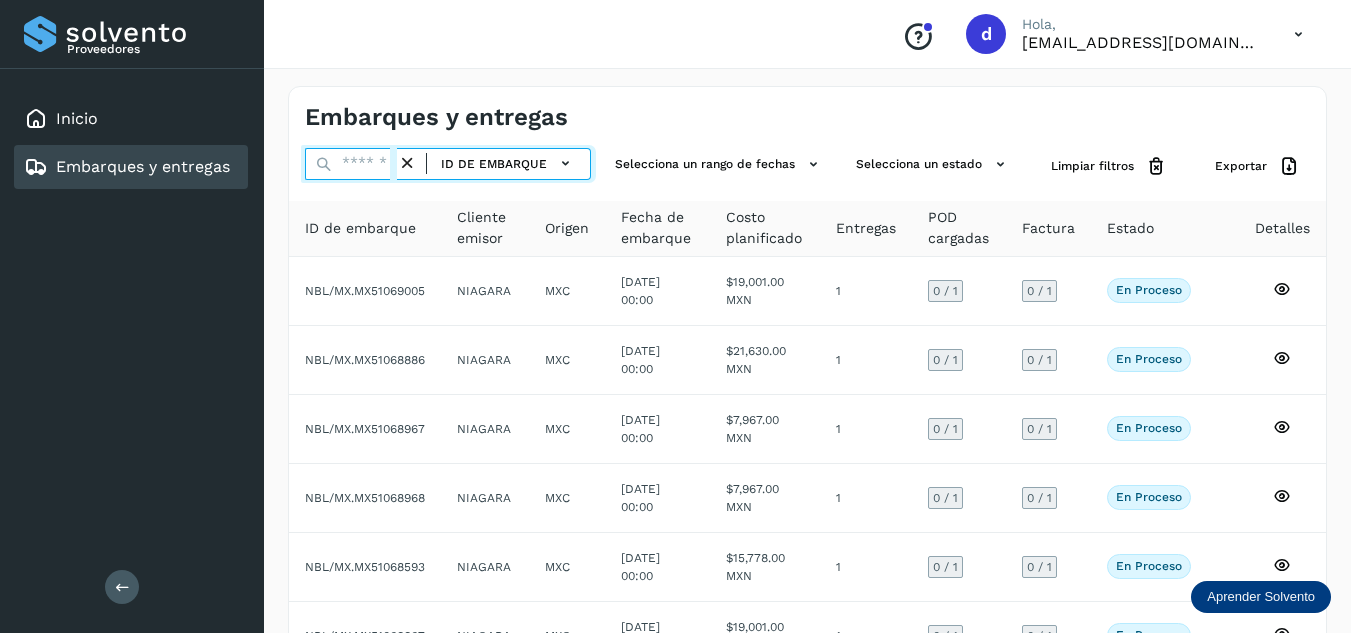 click at bounding box center [351, 164] 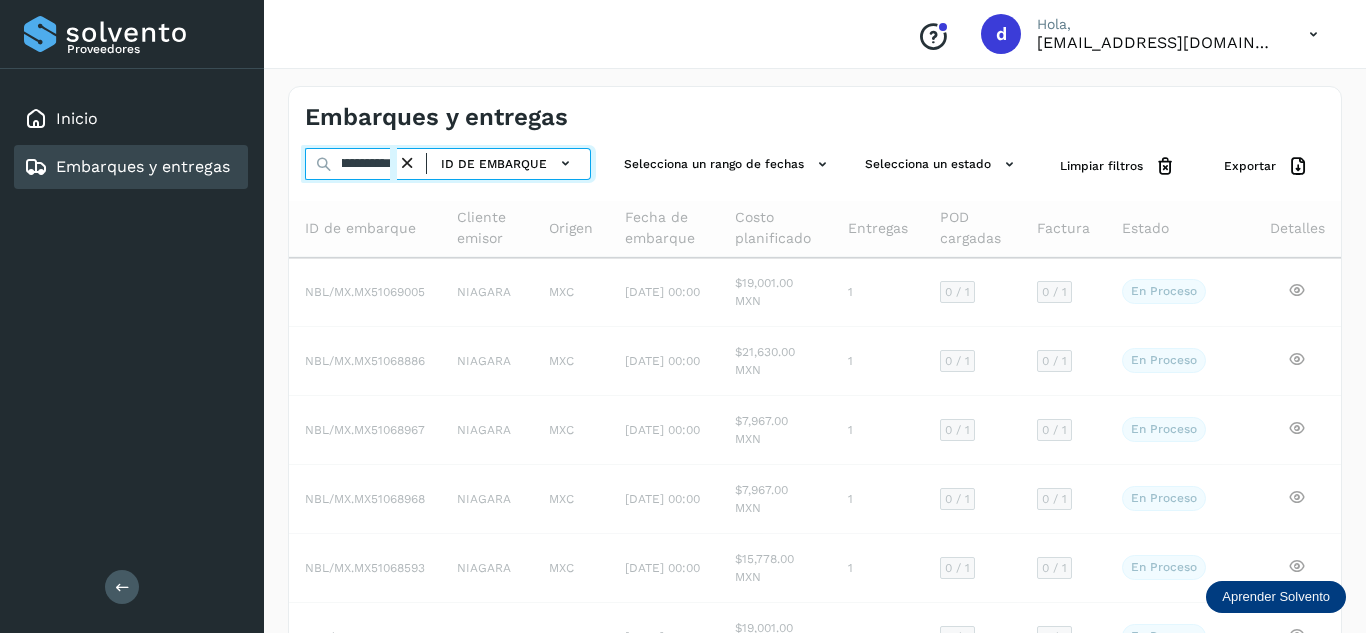 scroll, scrollTop: 0, scrollLeft: 75, axis: horizontal 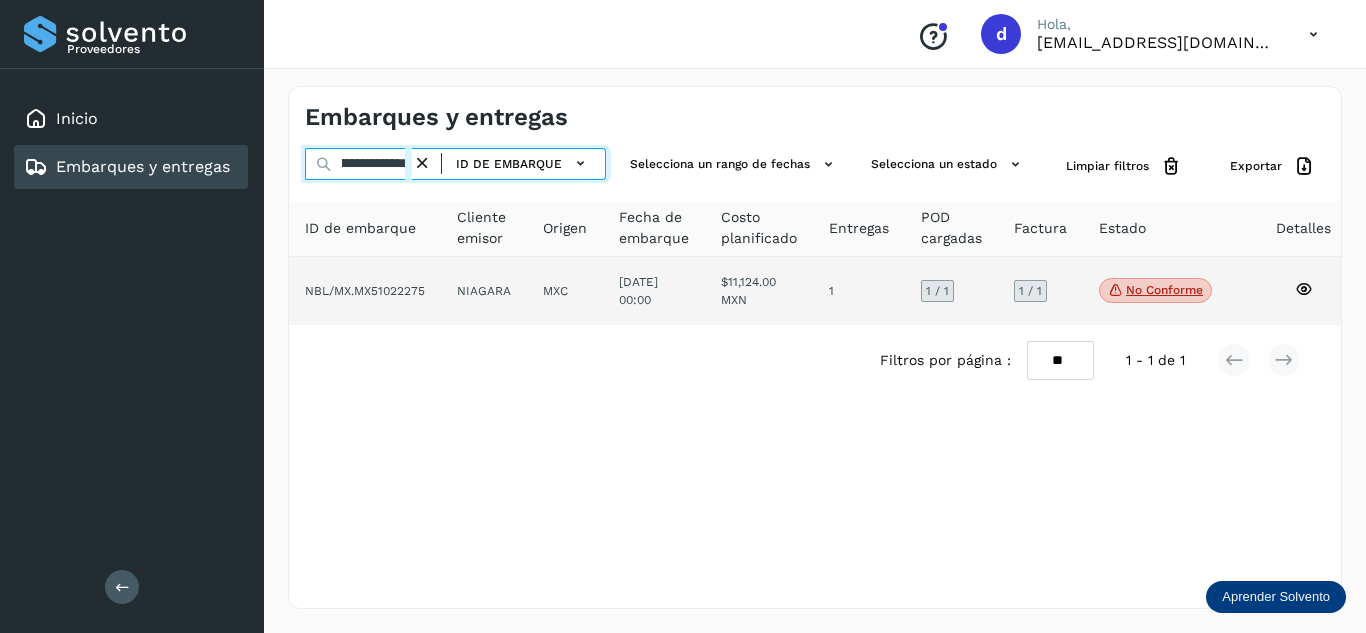 type on "**********" 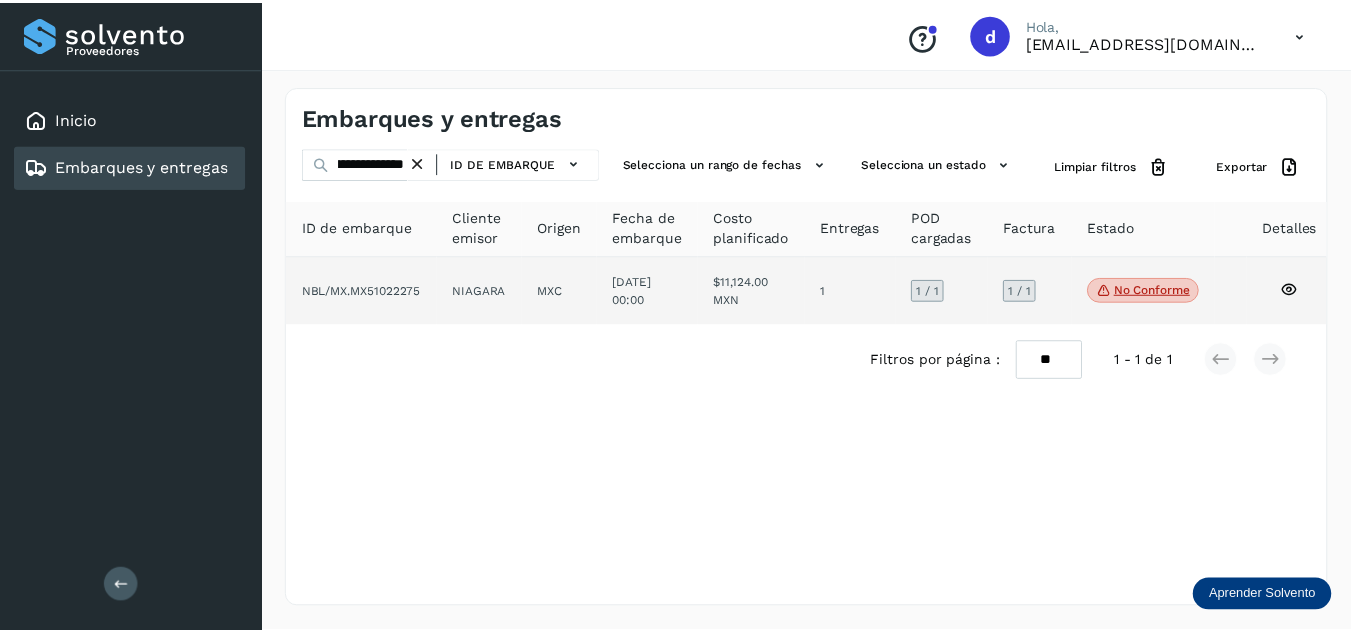 scroll, scrollTop: 0, scrollLeft: 0, axis: both 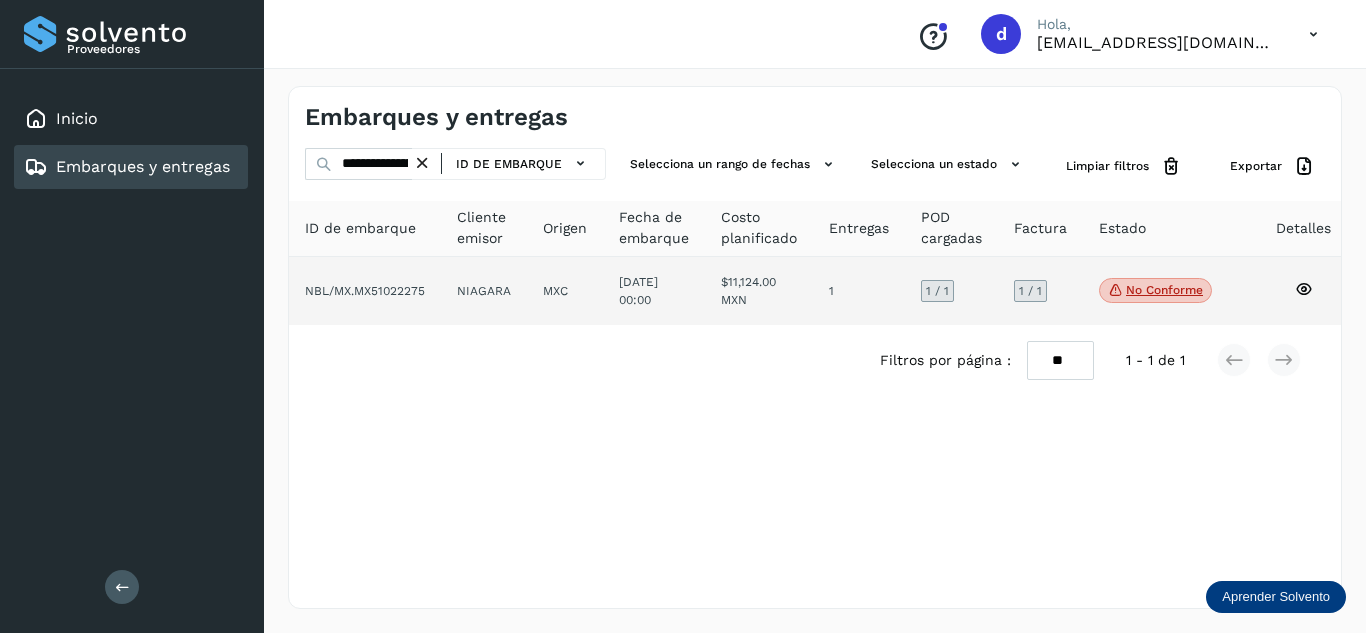 click 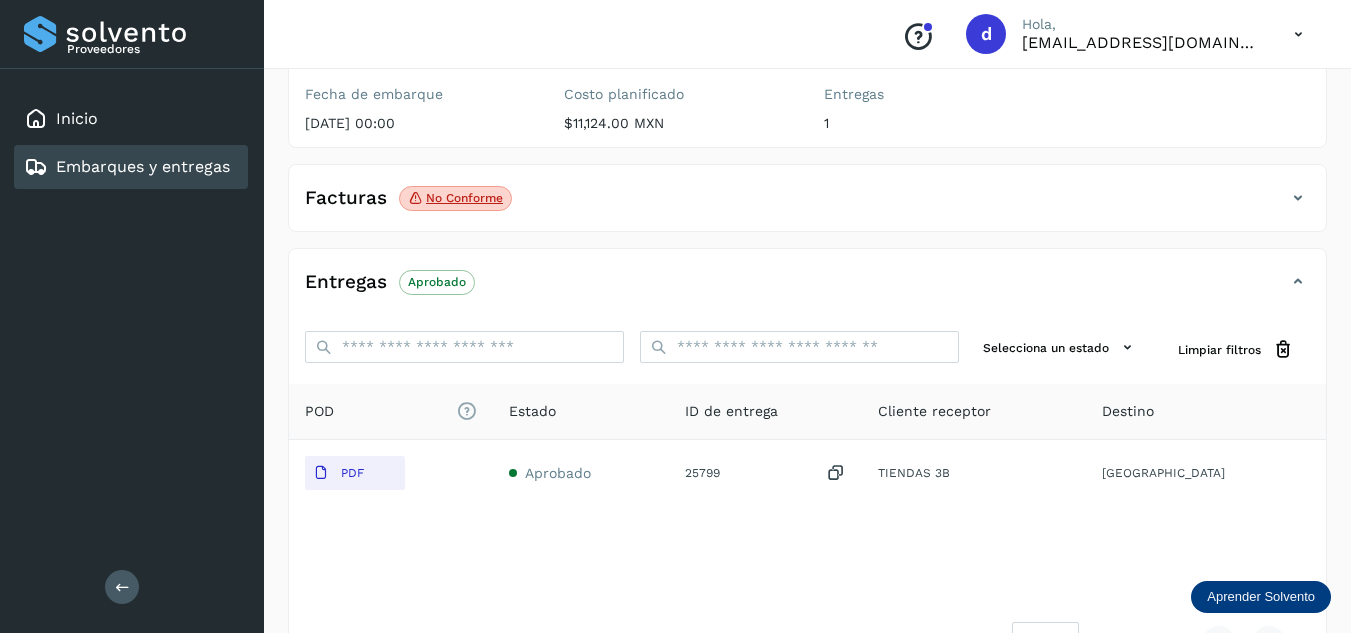 scroll, scrollTop: 200, scrollLeft: 0, axis: vertical 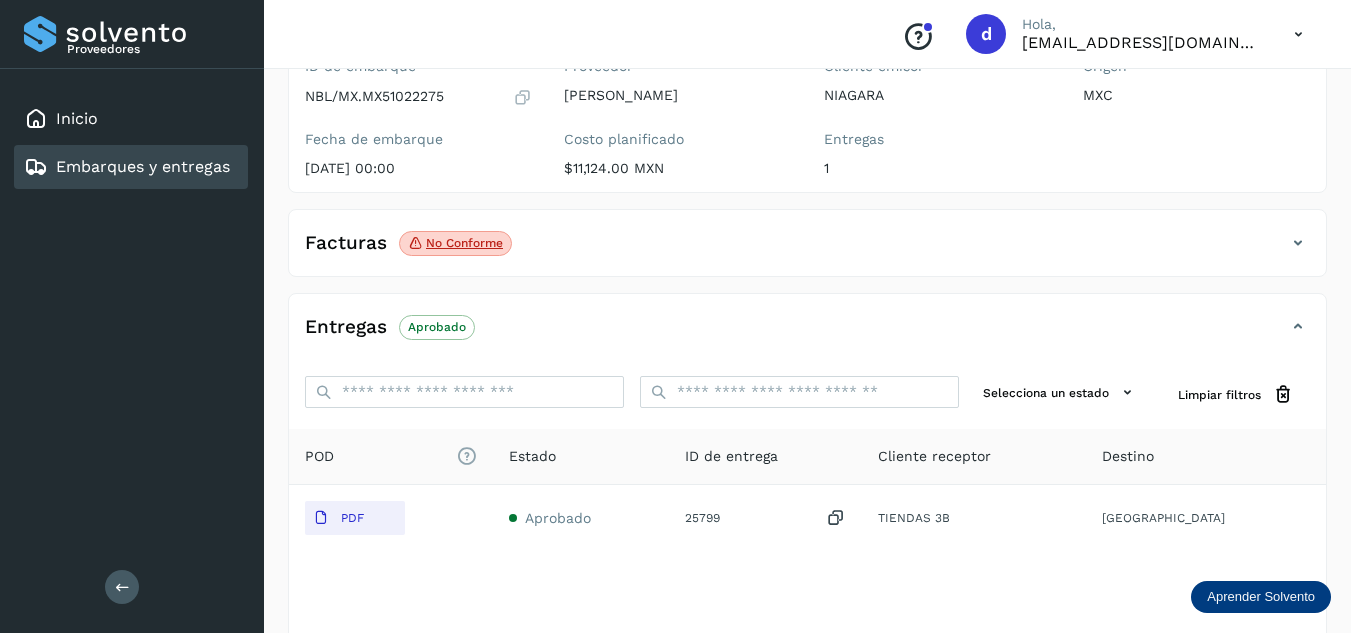 click at bounding box center (1298, 243) 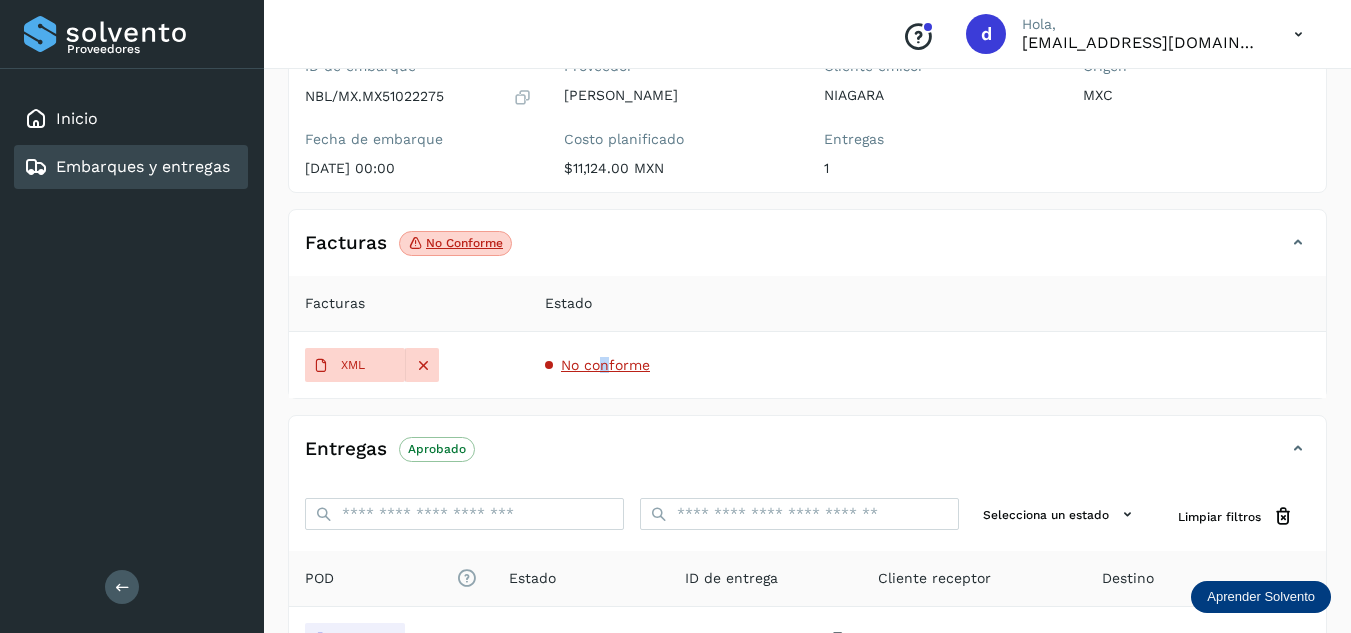 click on "No conforme" at bounding box center [605, 365] 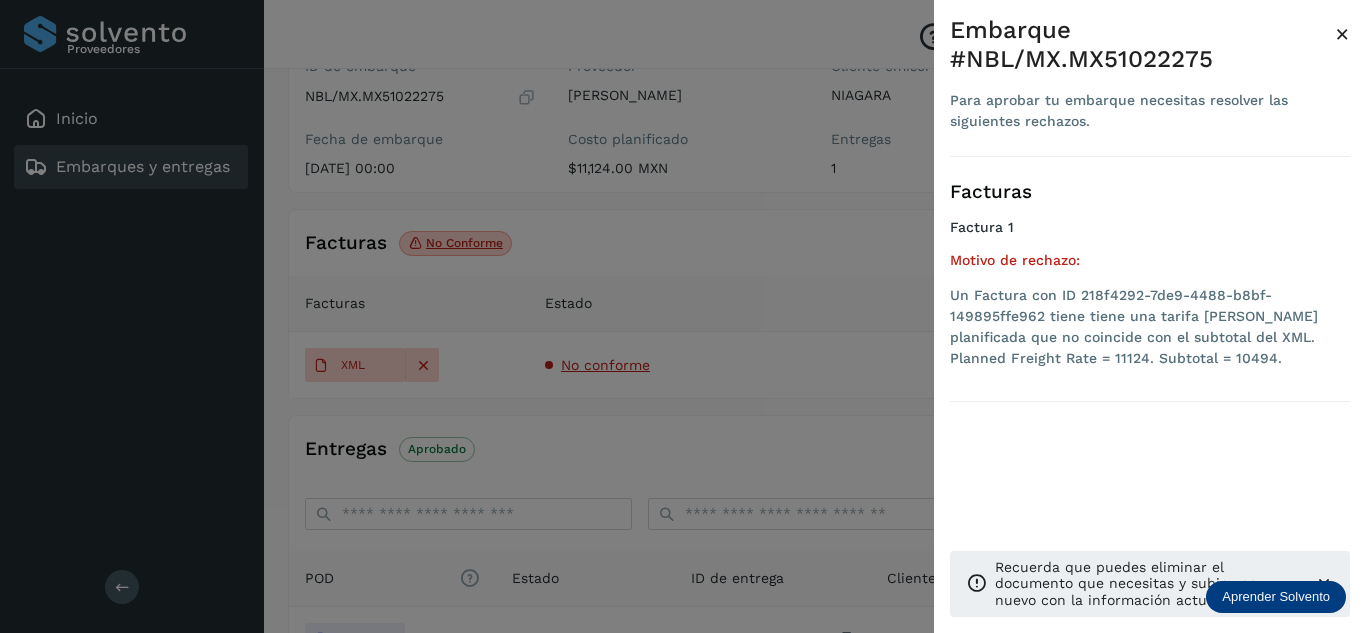 click at bounding box center (683, 316) 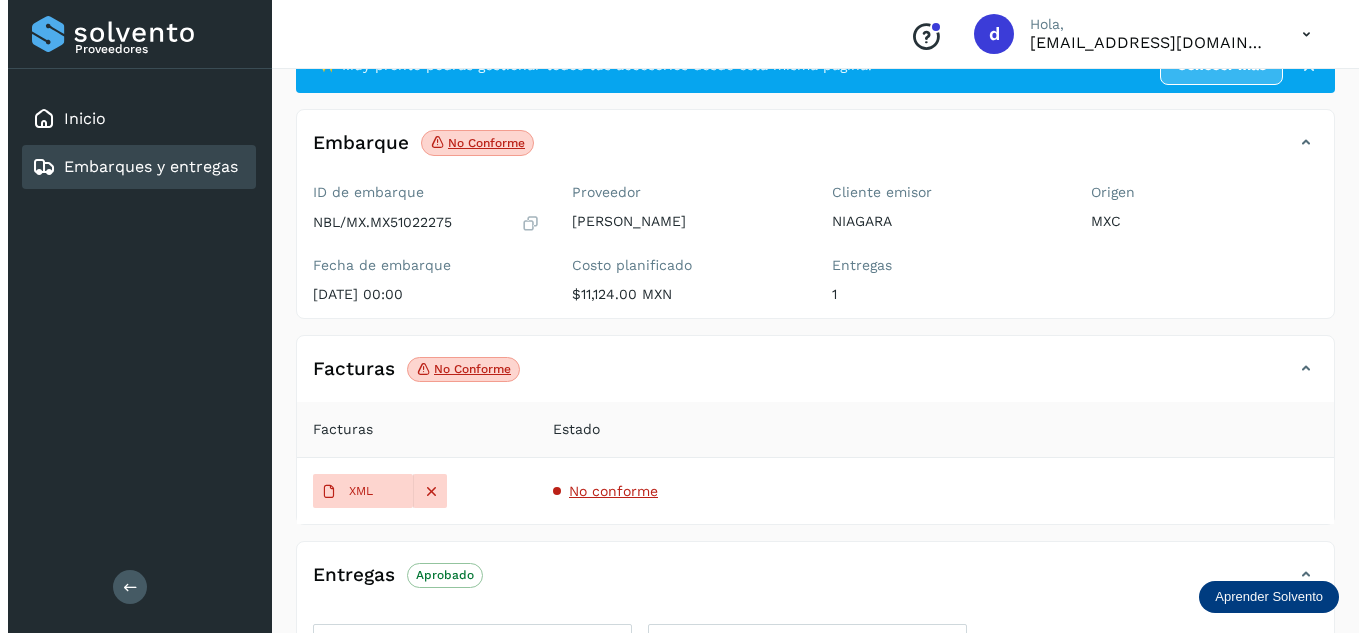 scroll, scrollTop: 0, scrollLeft: 0, axis: both 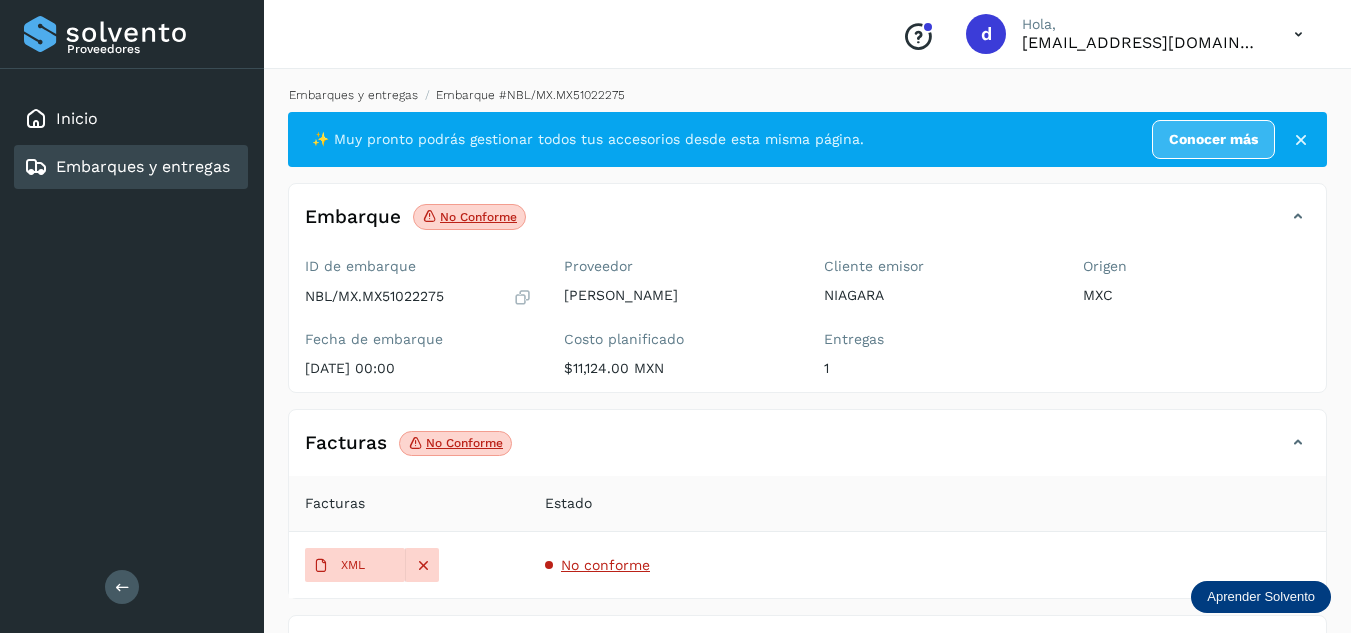 click on "Embarques y entregas" at bounding box center (353, 95) 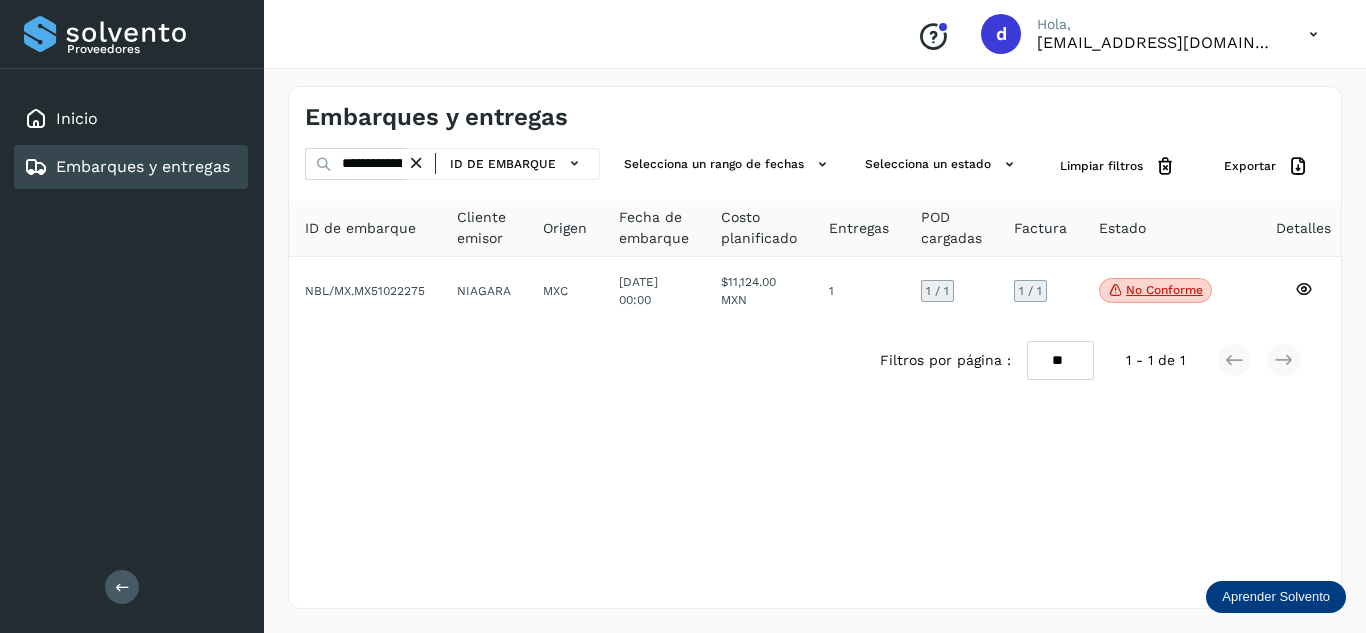 click at bounding box center (416, 163) 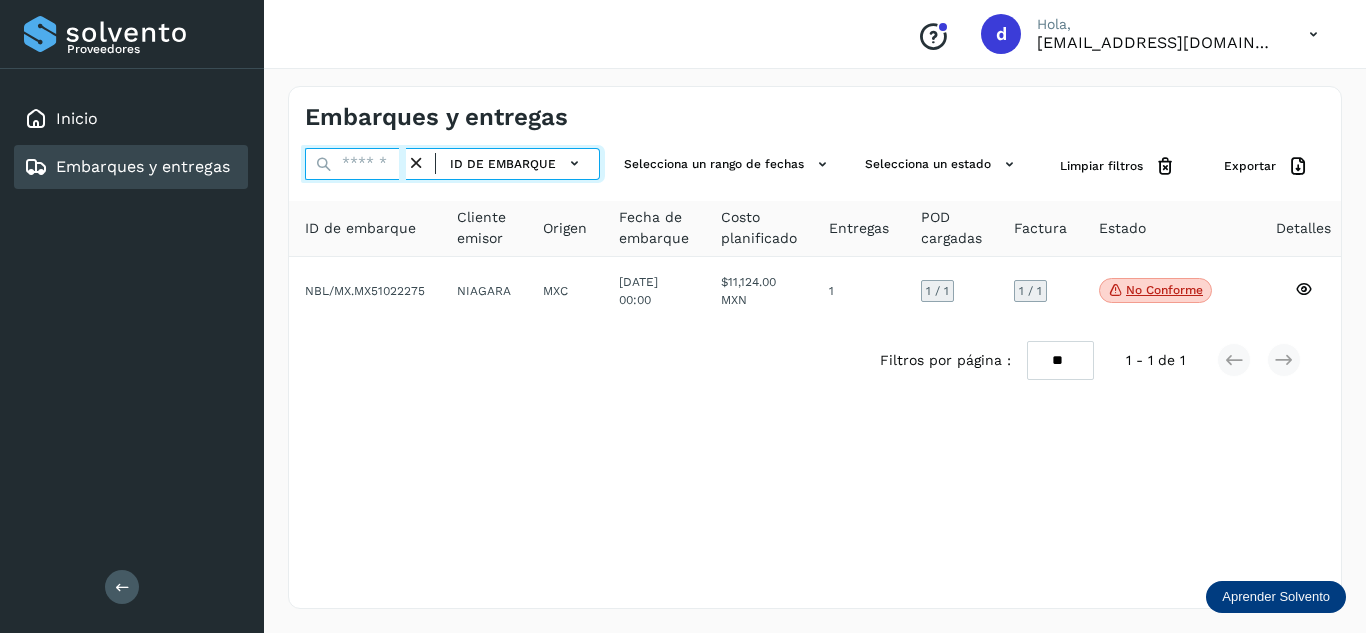 click at bounding box center [355, 164] 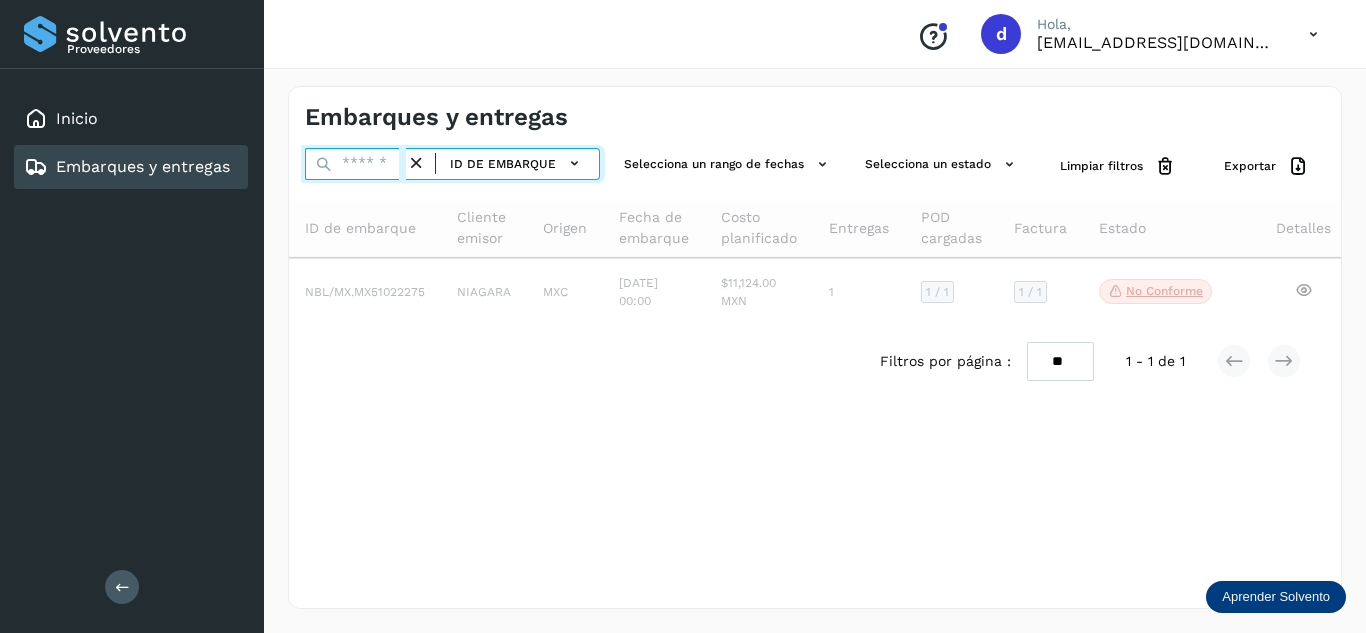 paste on "**********" 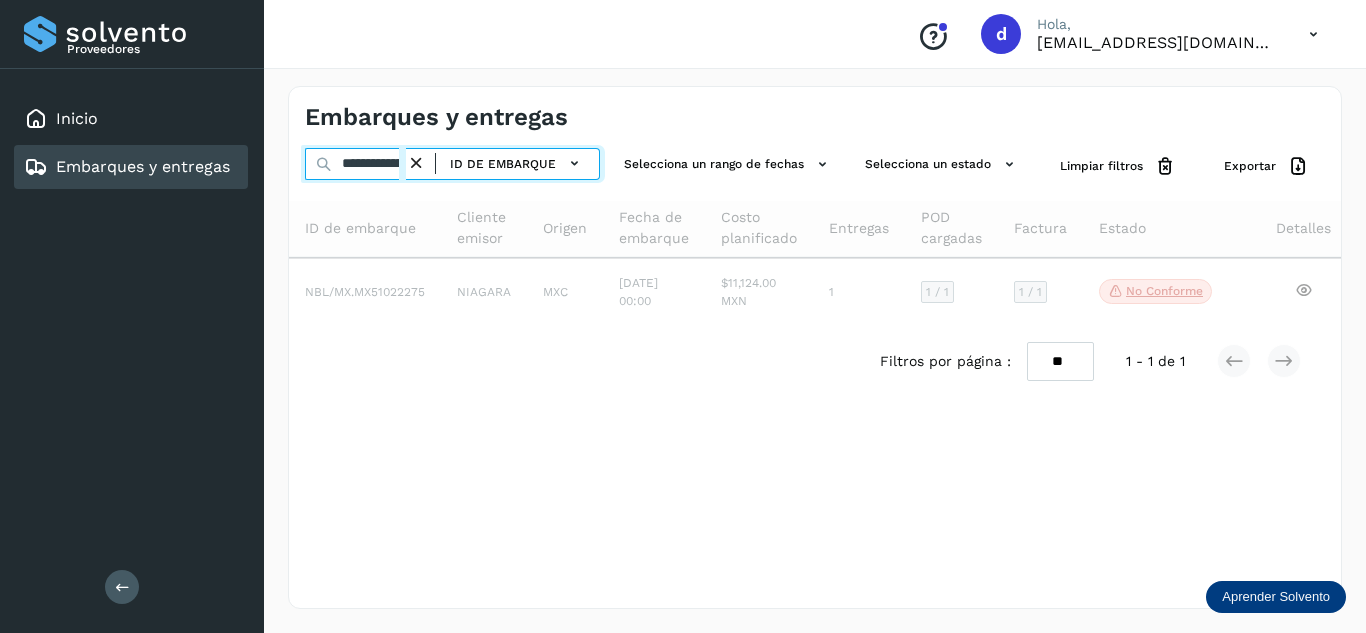 scroll, scrollTop: 0, scrollLeft: 76, axis: horizontal 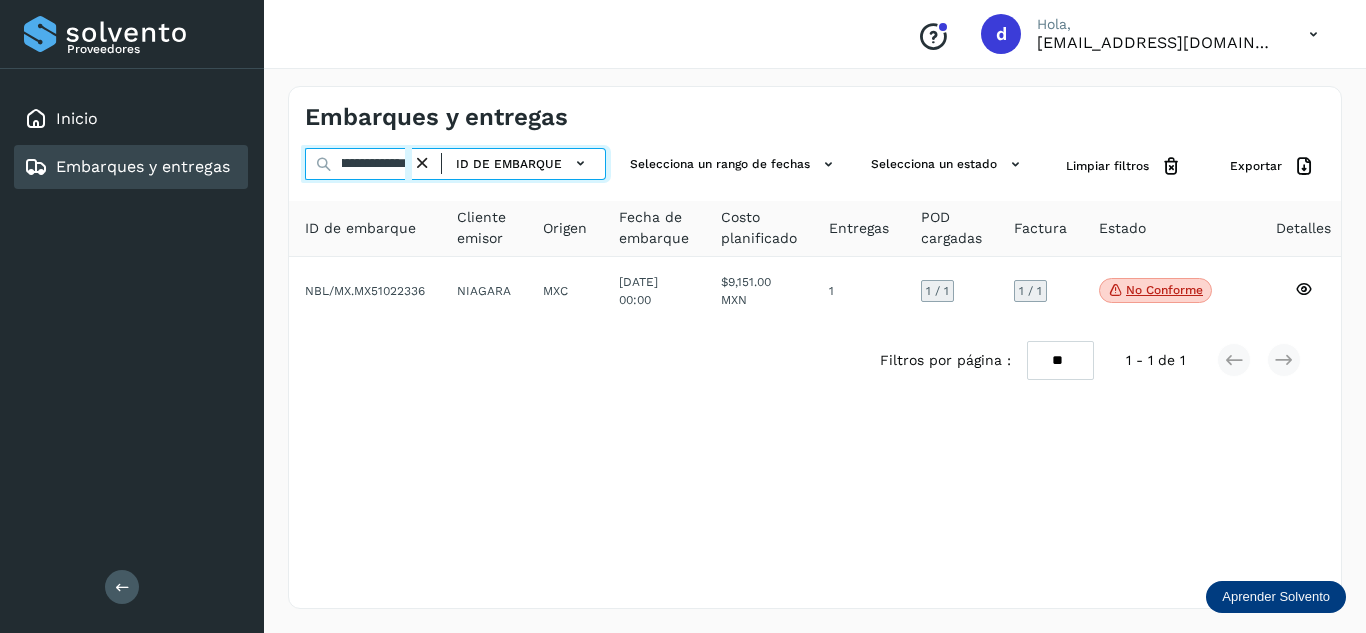 type on "**********" 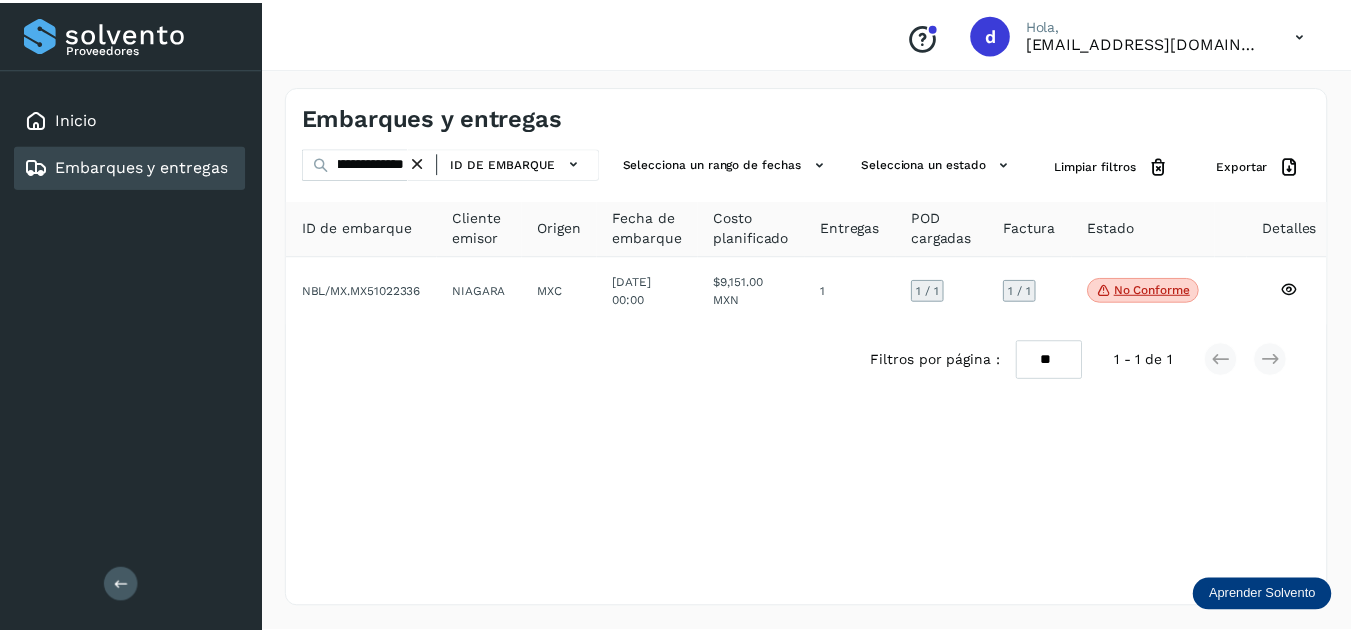 scroll, scrollTop: 0, scrollLeft: 0, axis: both 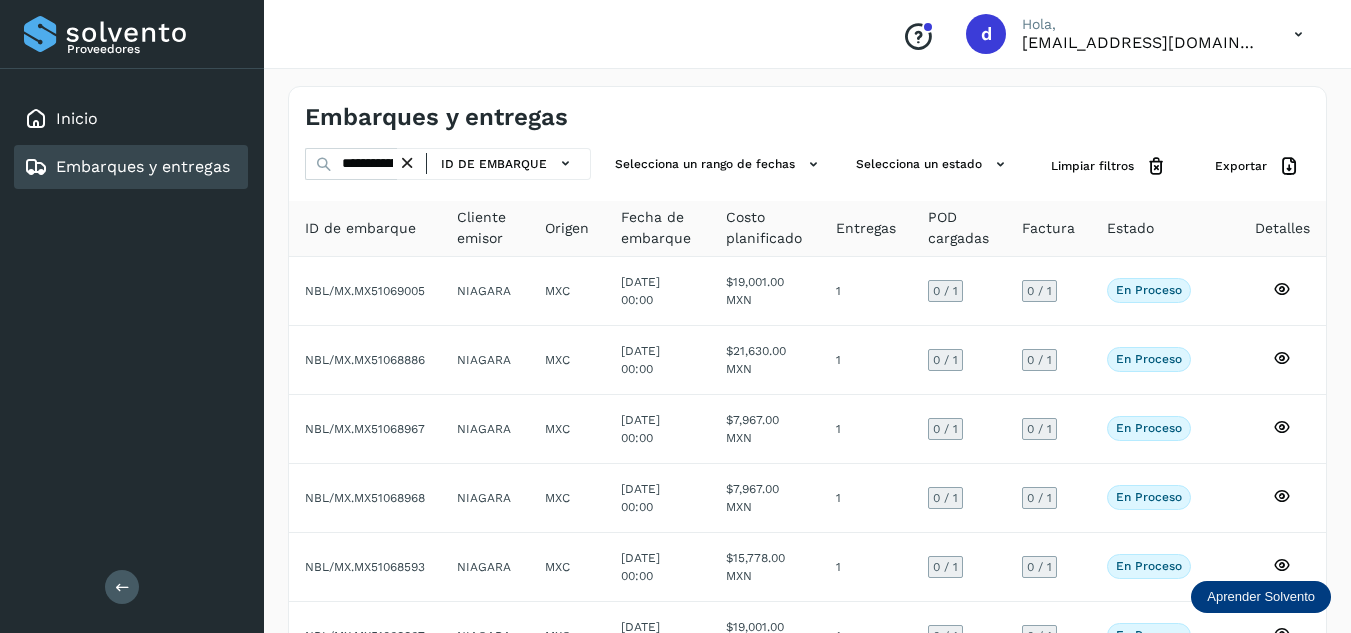 click at bounding box center (407, 163) 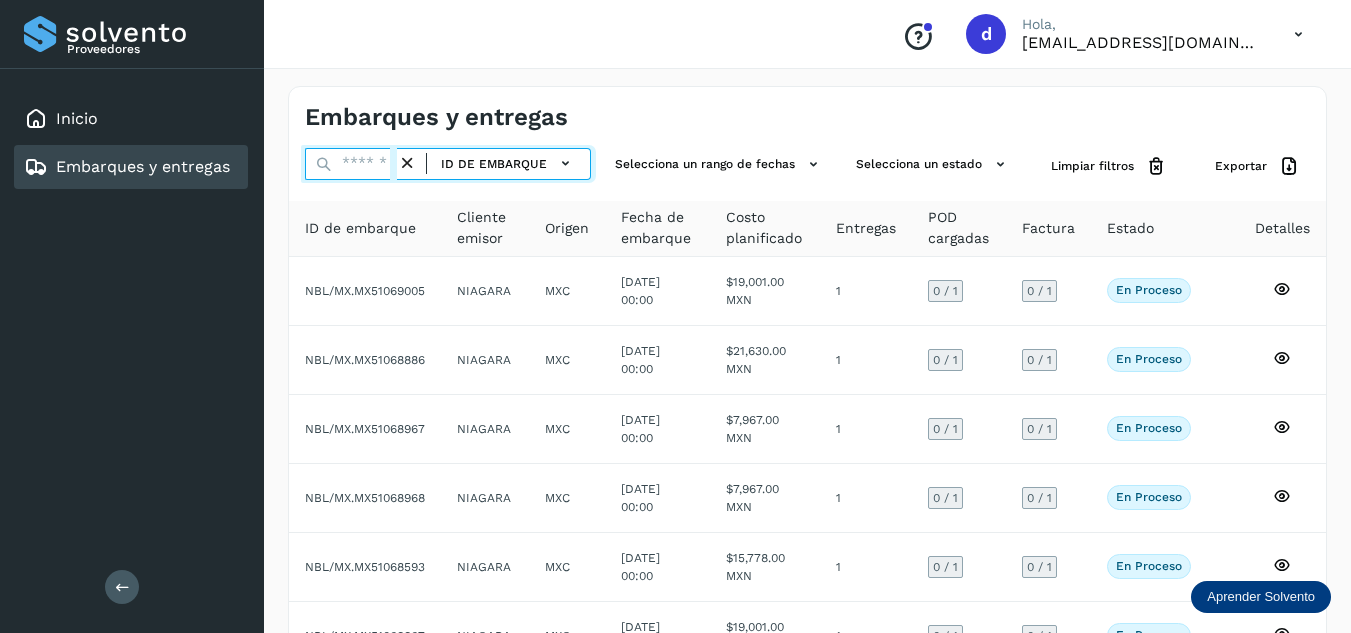 click at bounding box center (351, 164) 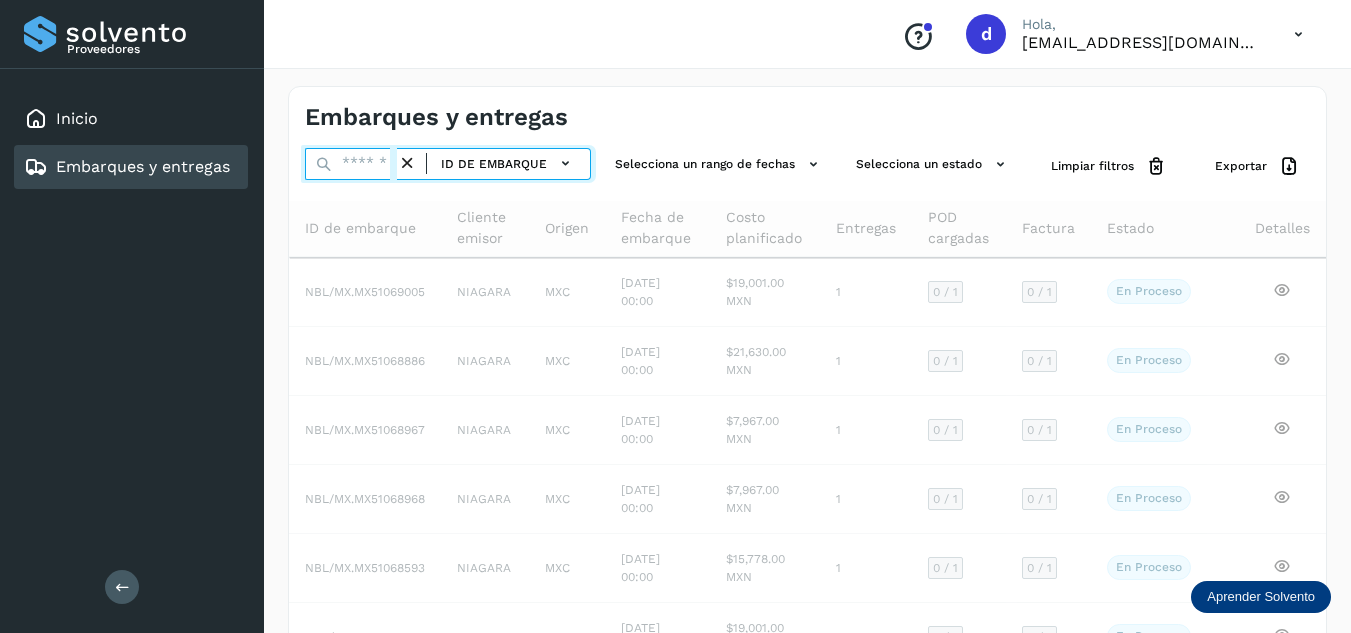 paste on "**********" 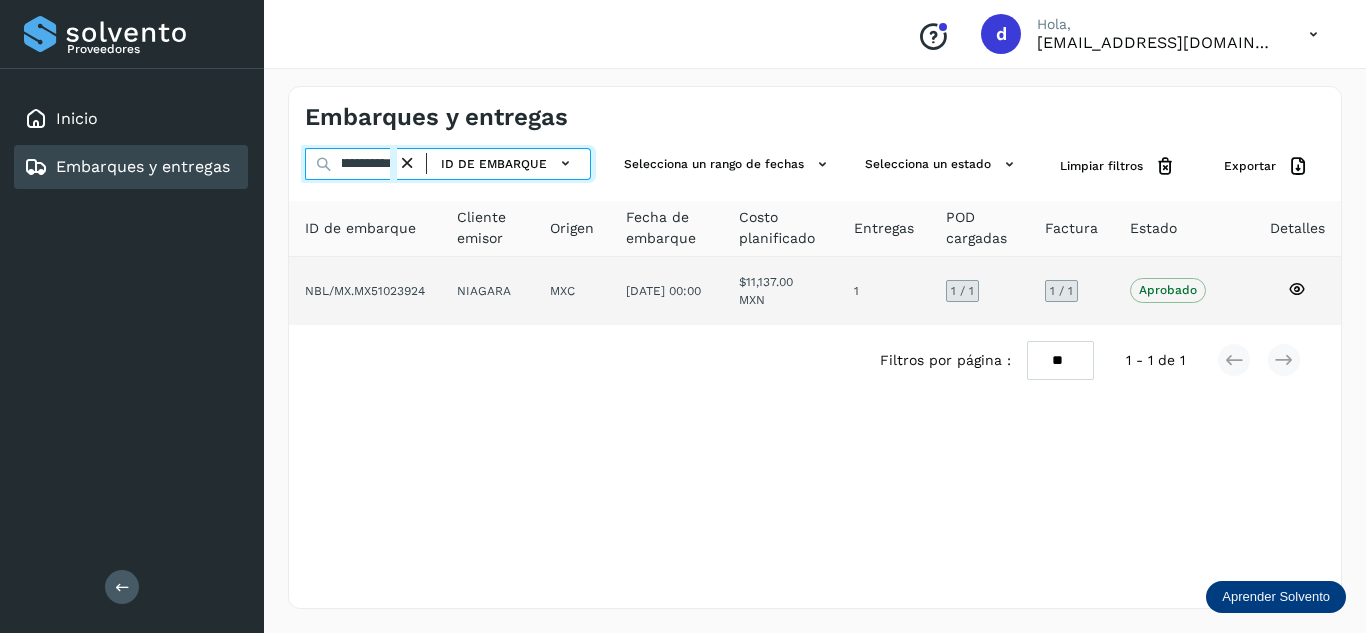 scroll, scrollTop: 0, scrollLeft: 76, axis: horizontal 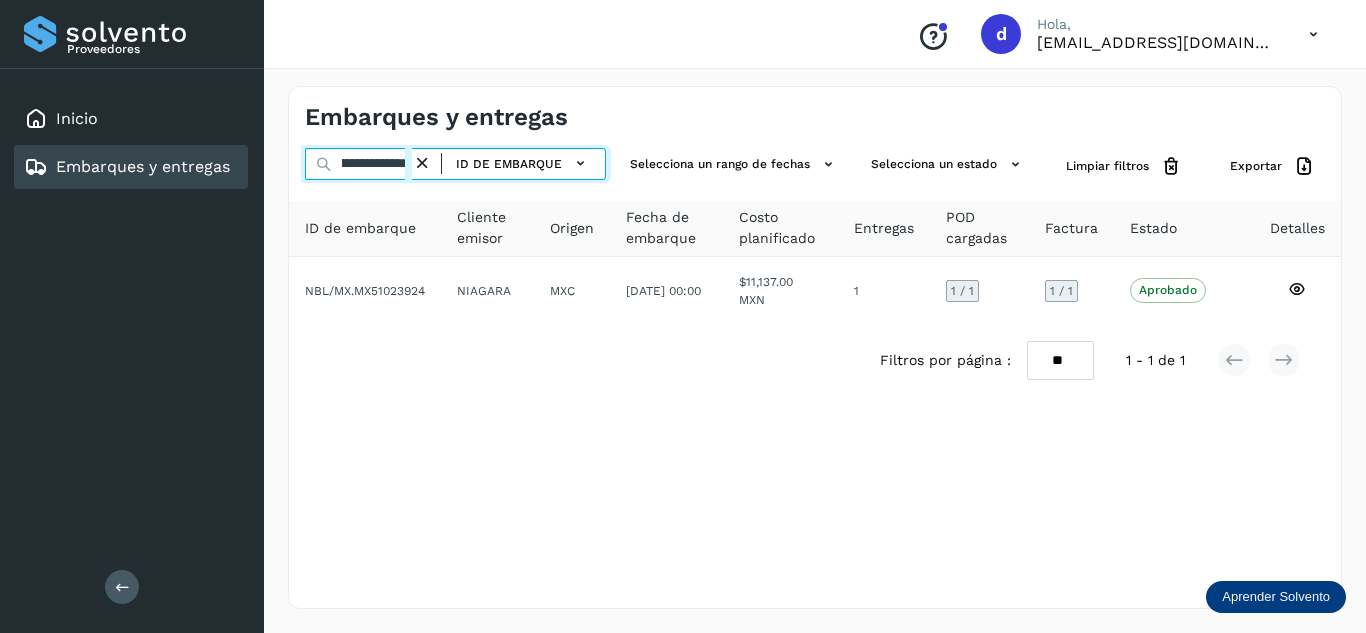 type on "**********" 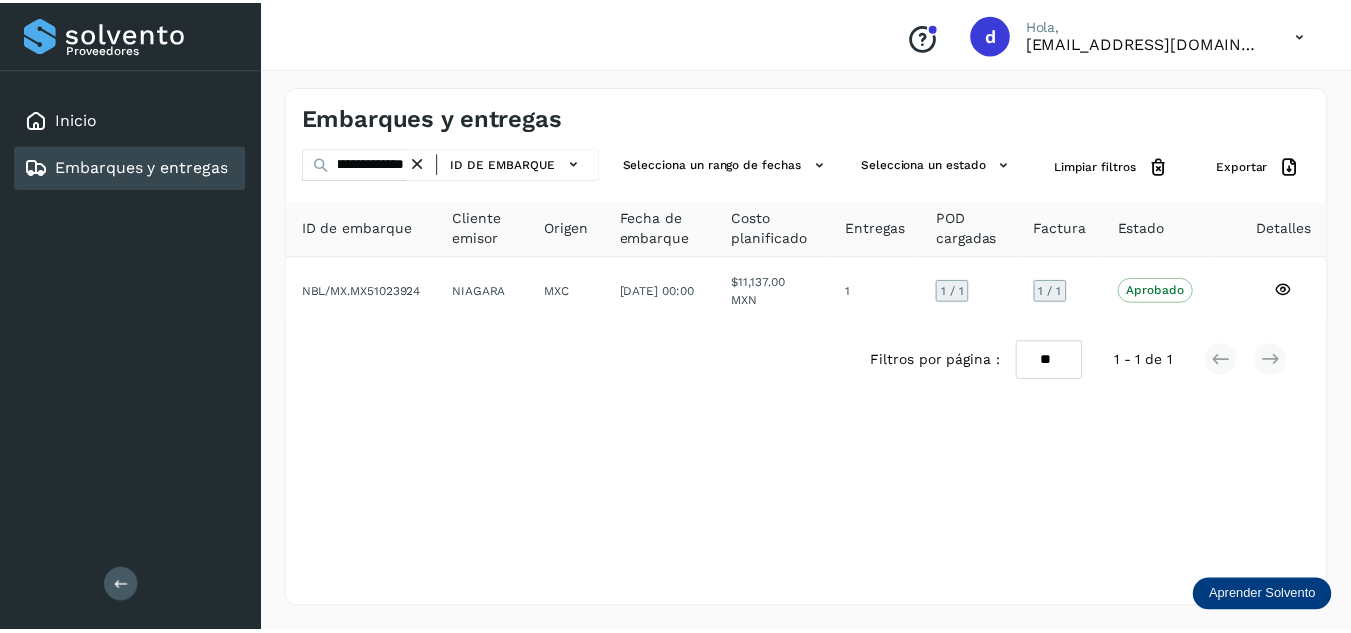 scroll, scrollTop: 0, scrollLeft: 0, axis: both 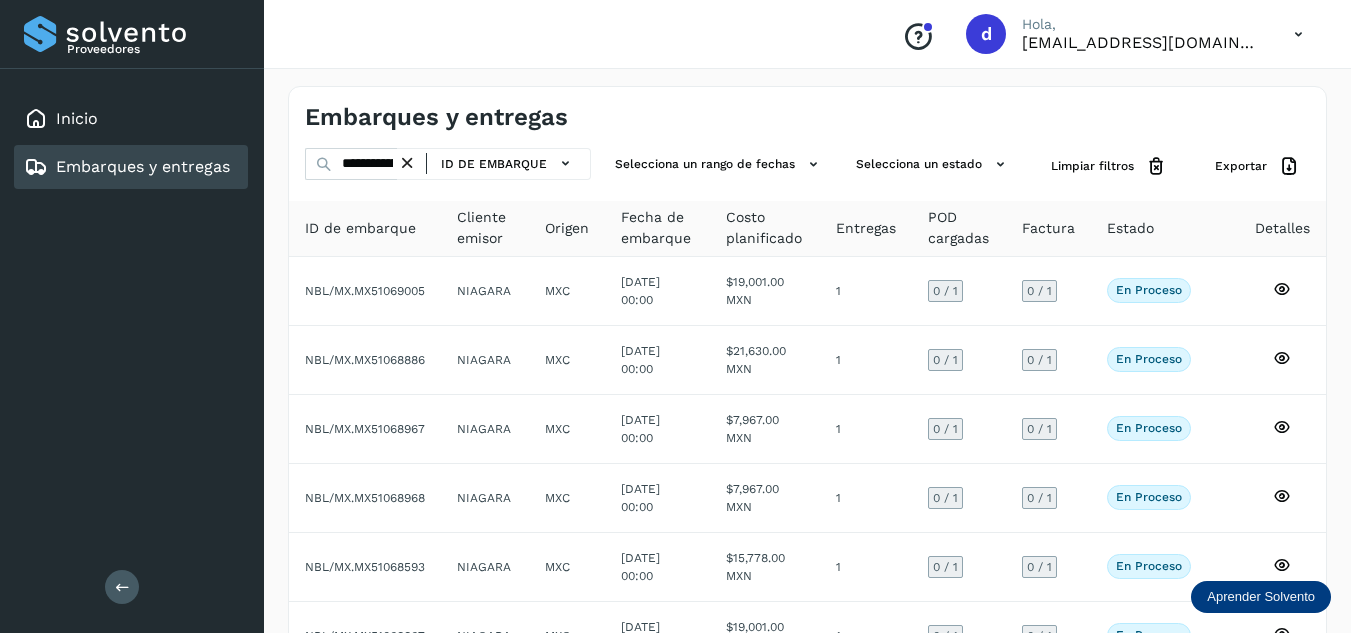 click at bounding box center [407, 163] 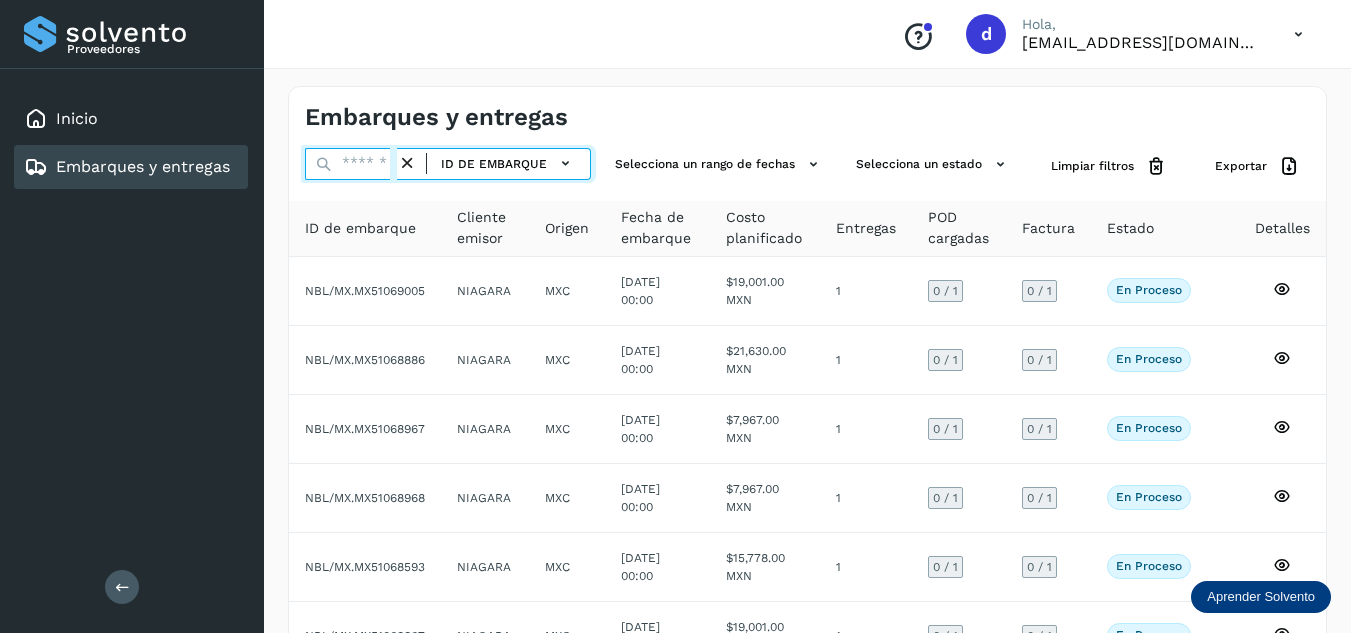 click on "ID de embarque" at bounding box center [448, 164] 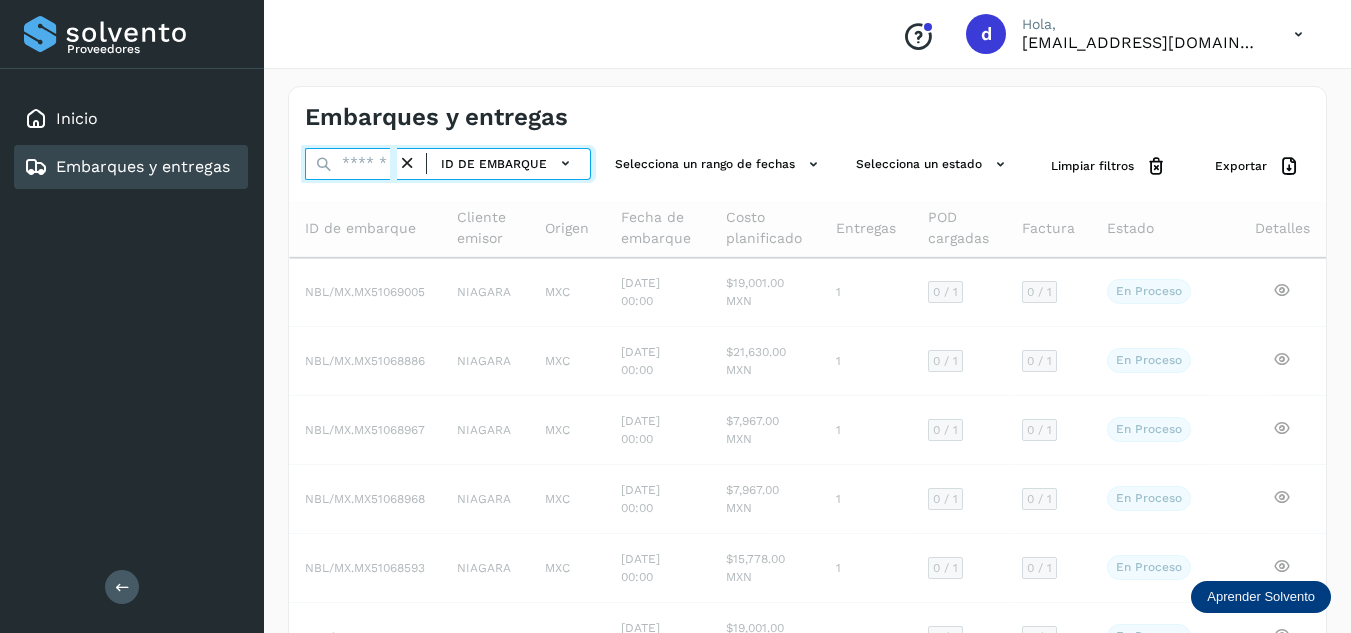 paste on "**********" 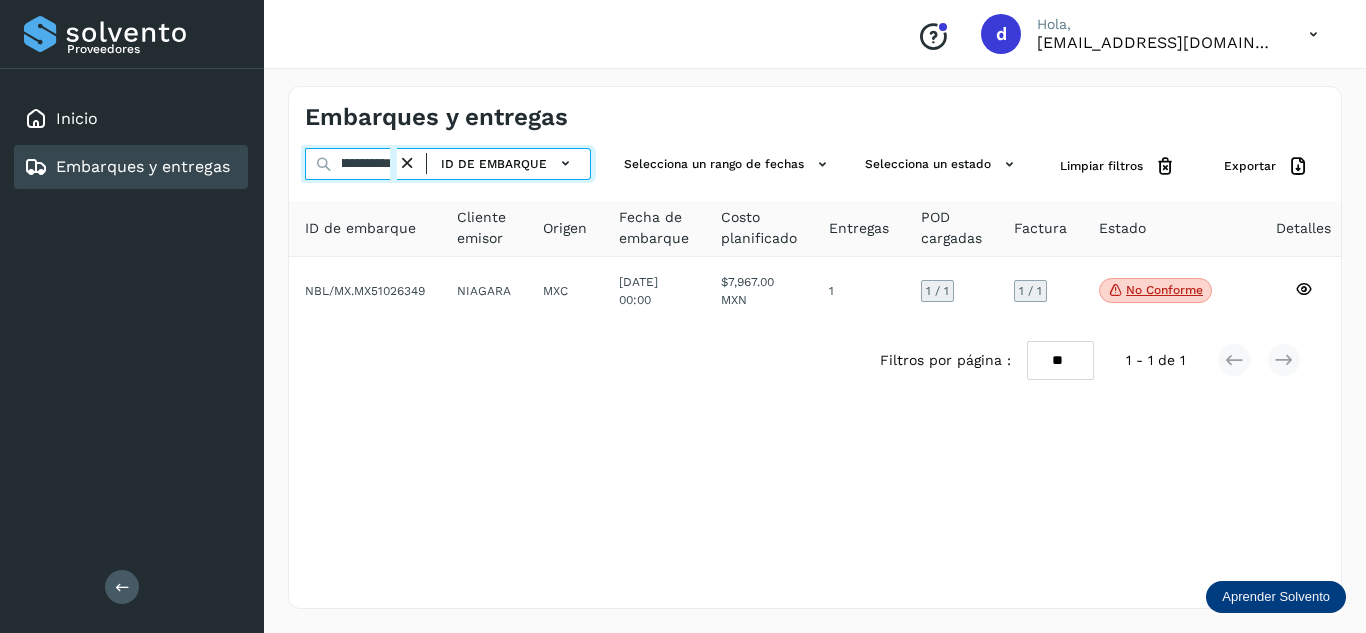 scroll, scrollTop: 0, scrollLeft: 77, axis: horizontal 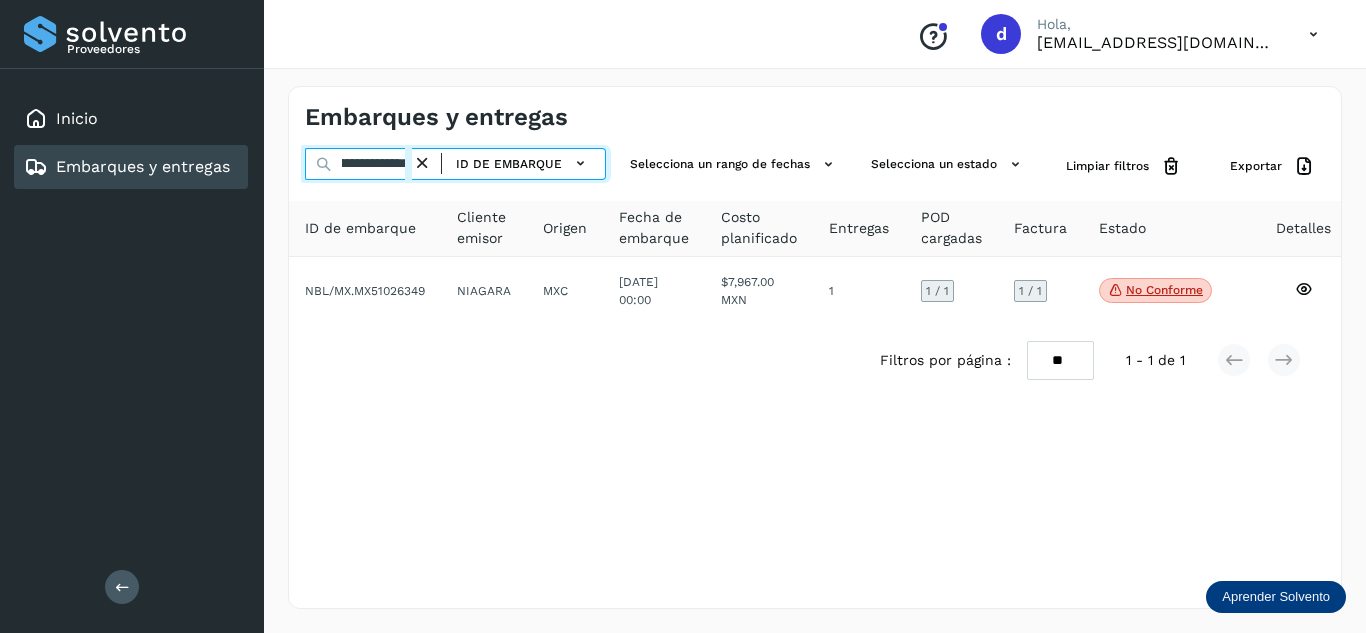 type on "**********" 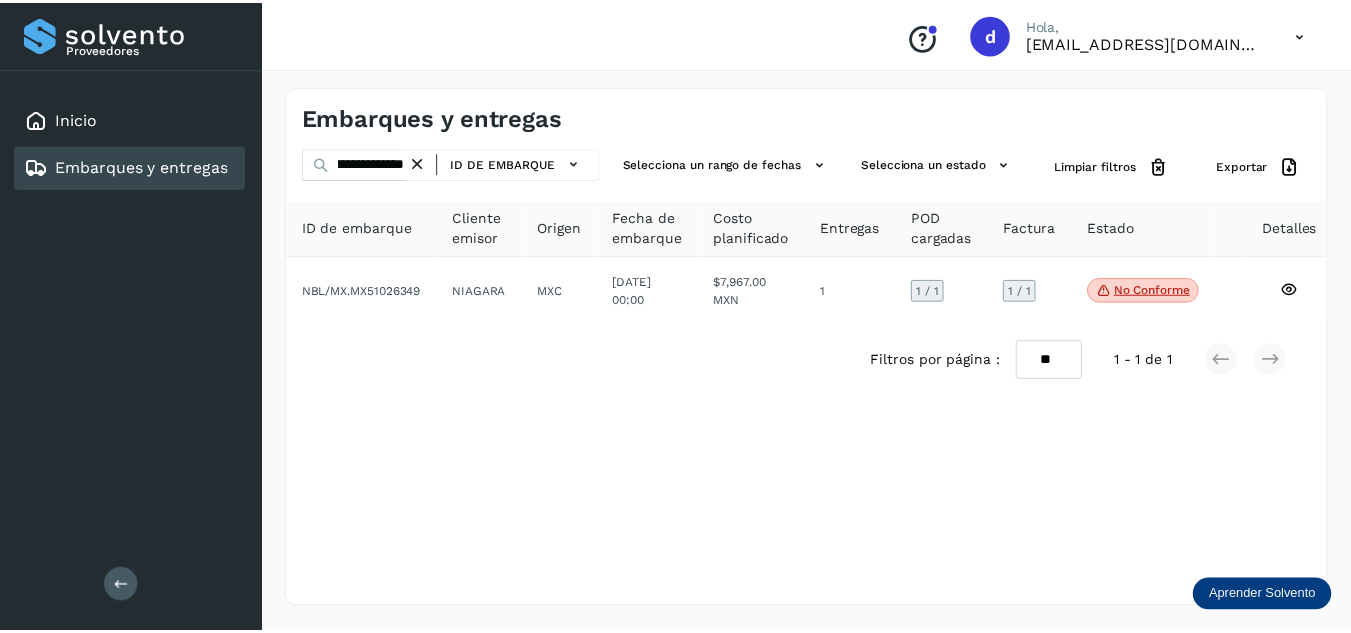 scroll, scrollTop: 0, scrollLeft: 0, axis: both 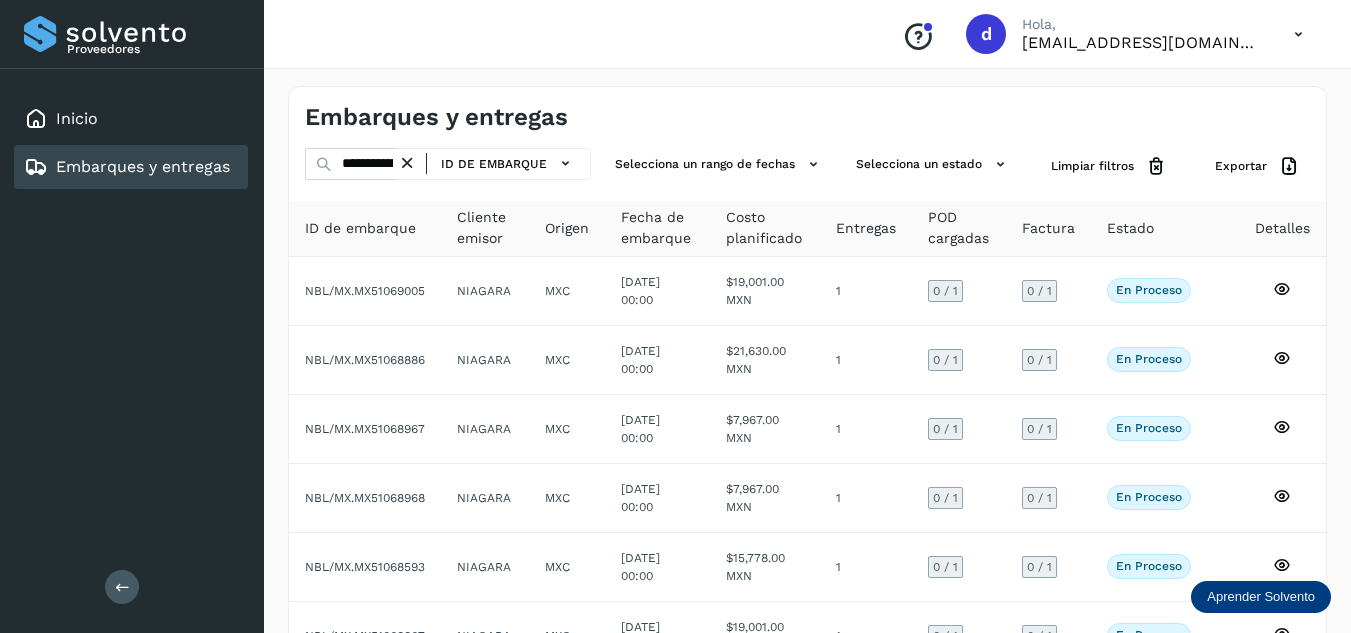 drag, startPoint x: 412, startPoint y: 160, endPoint x: 356, endPoint y: 167, distance: 56.435802 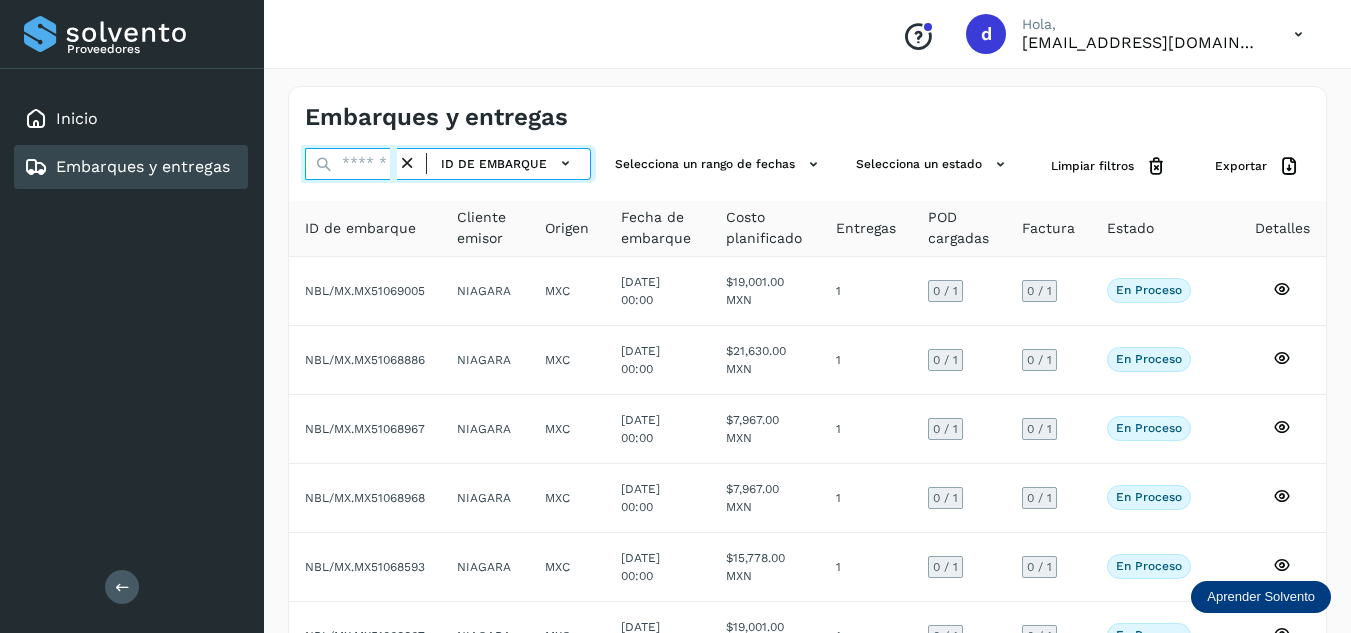 click at bounding box center [351, 164] 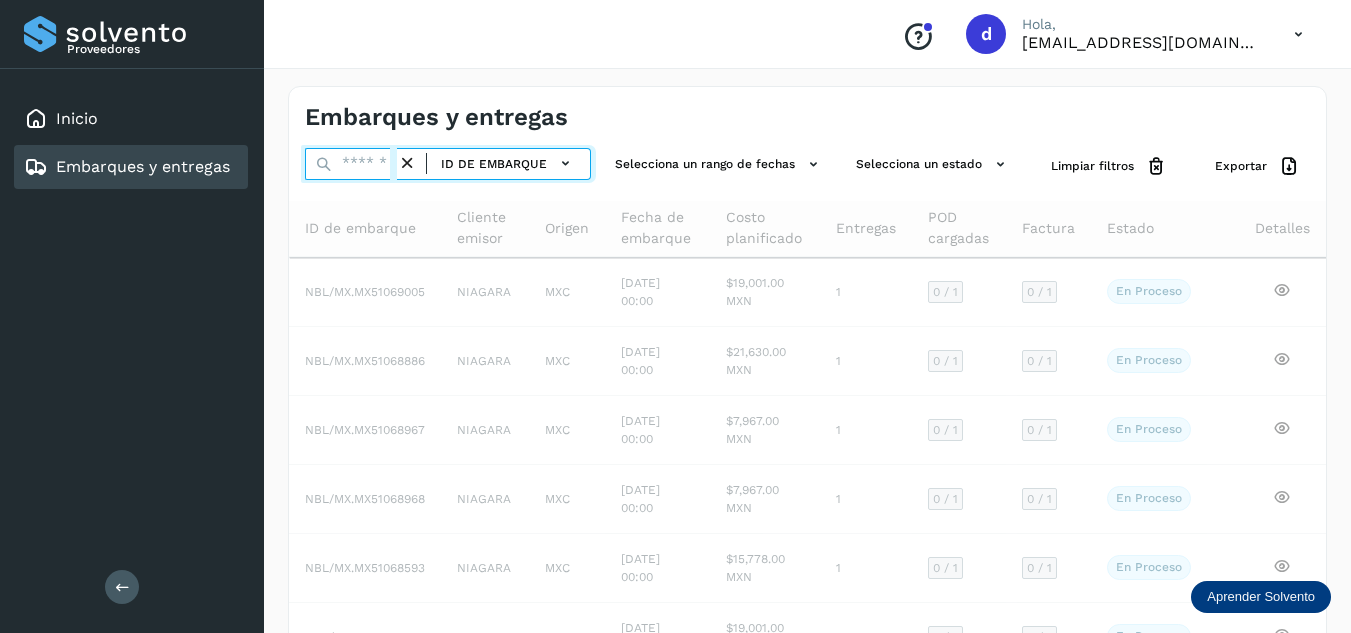 paste on "**********" 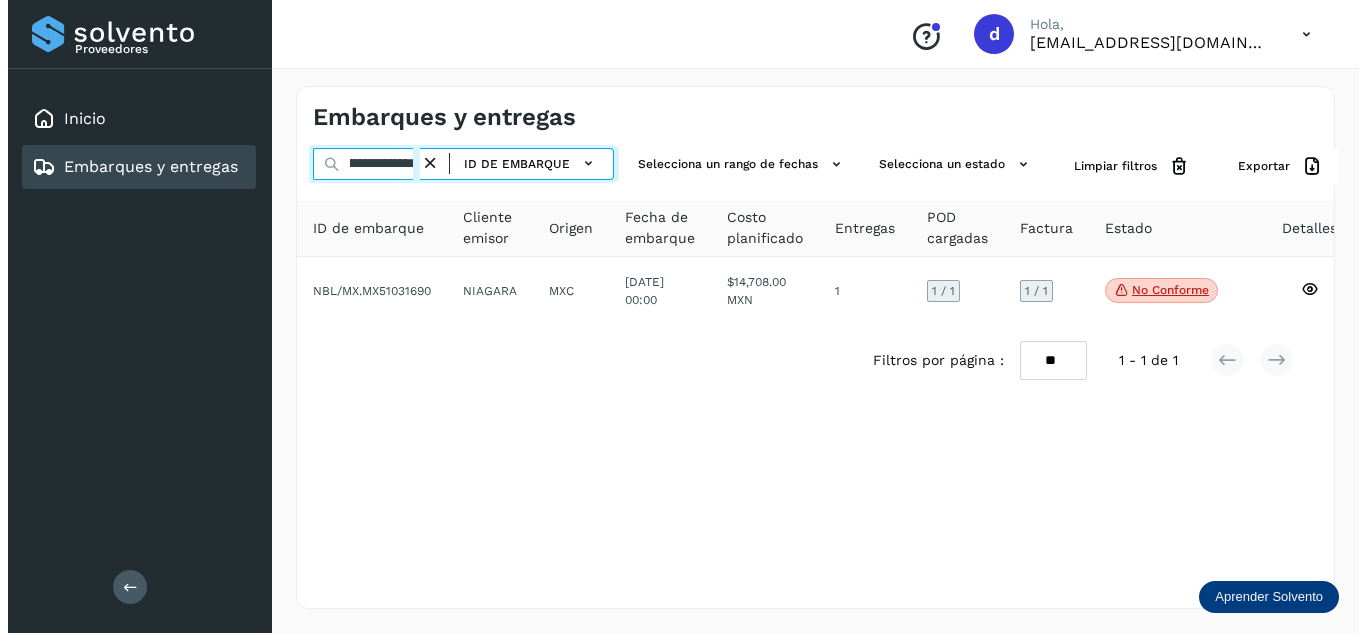 scroll, scrollTop: 0, scrollLeft: 74, axis: horizontal 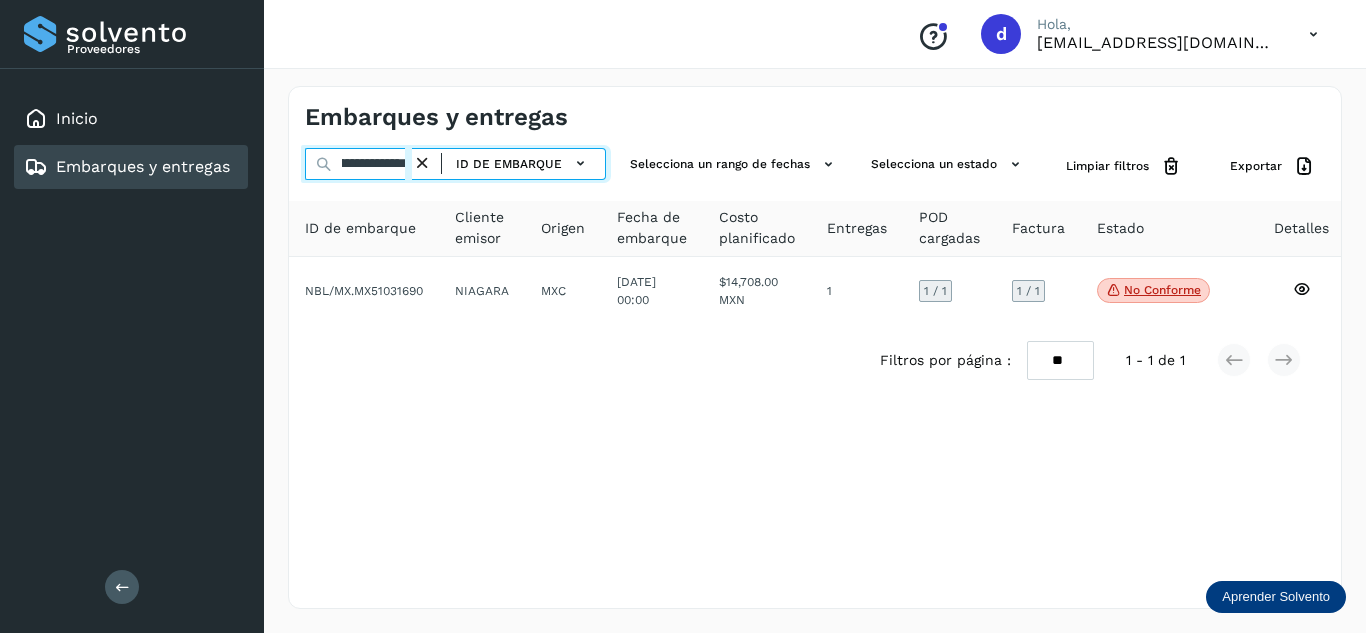 type on "**********" 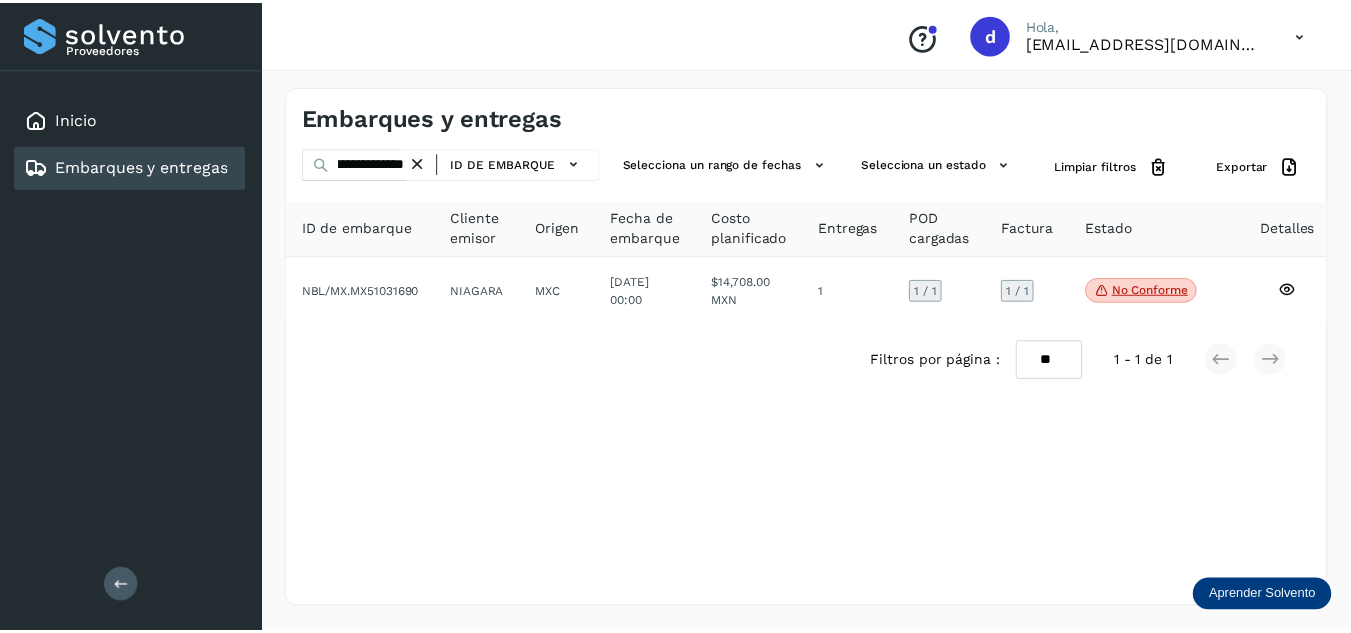 scroll, scrollTop: 0, scrollLeft: 0, axis: both 